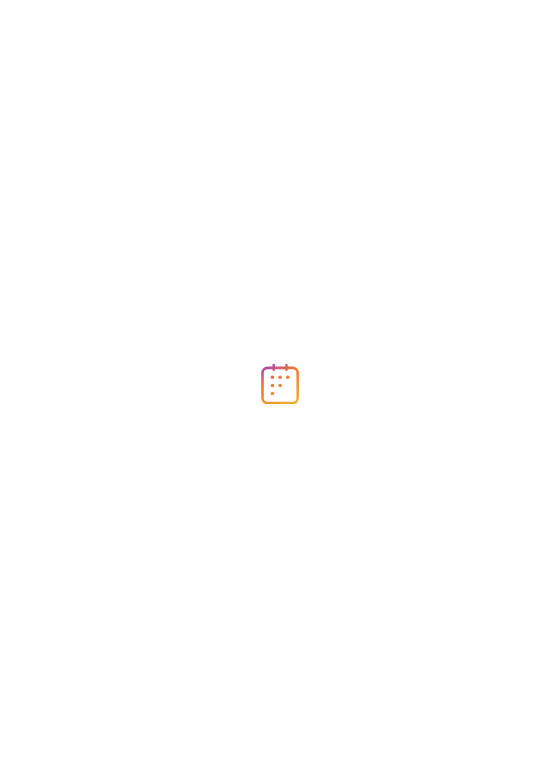 scroll, scrollTop: 0, scrollLeft: 0, axis: both 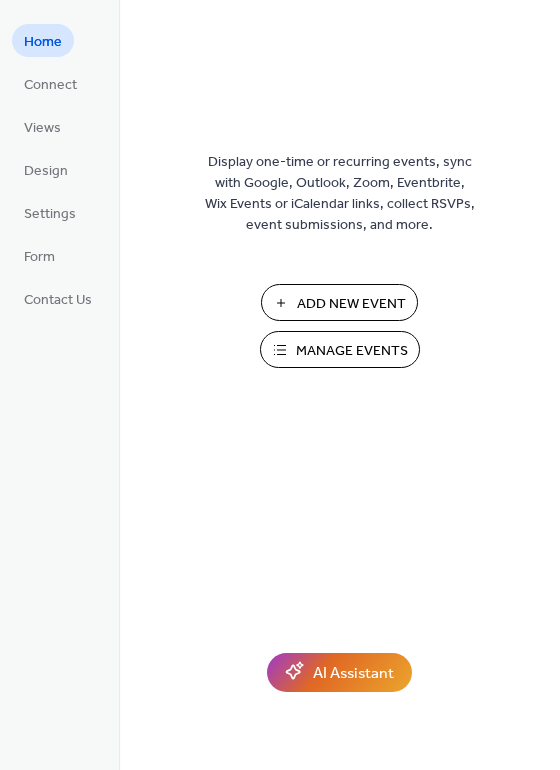 click on "Manage Events" at bounding box center [340, 349] 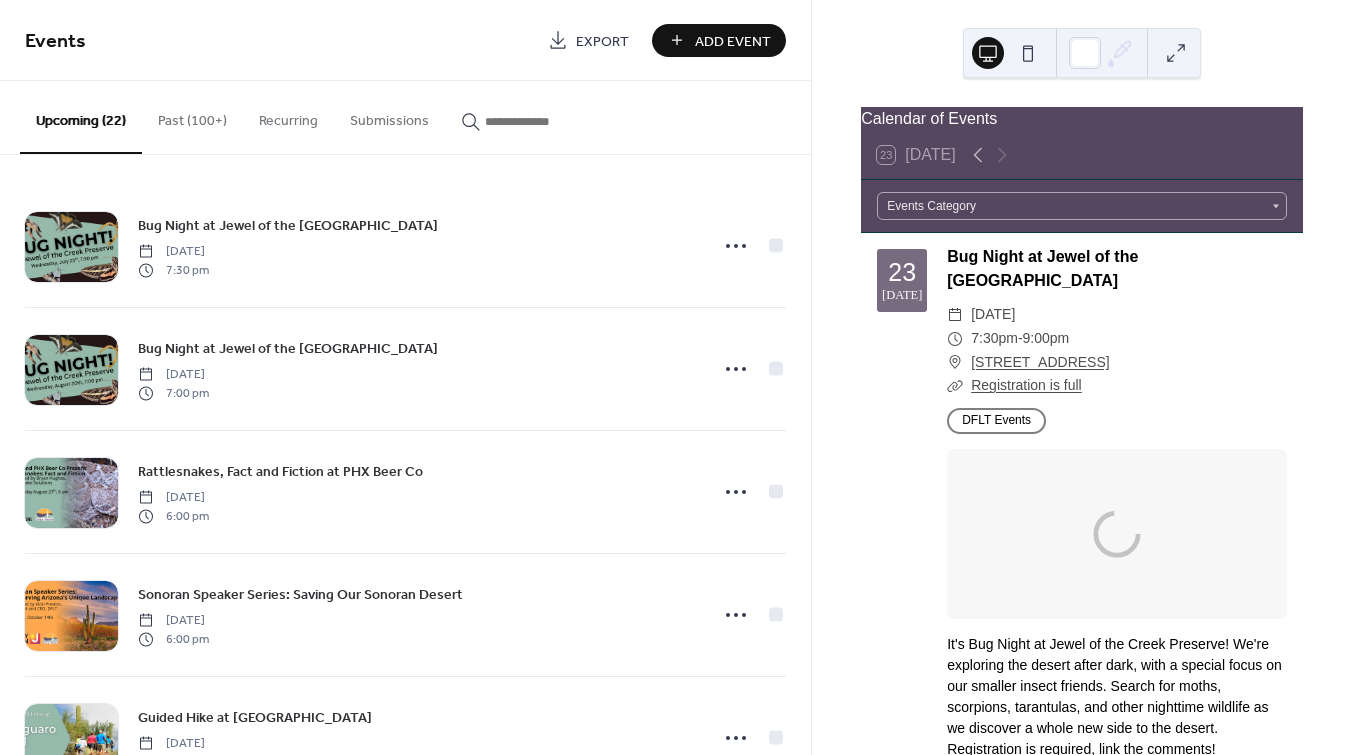 scroll, scrollTop: 0, scrollLeft: 0, axis: both 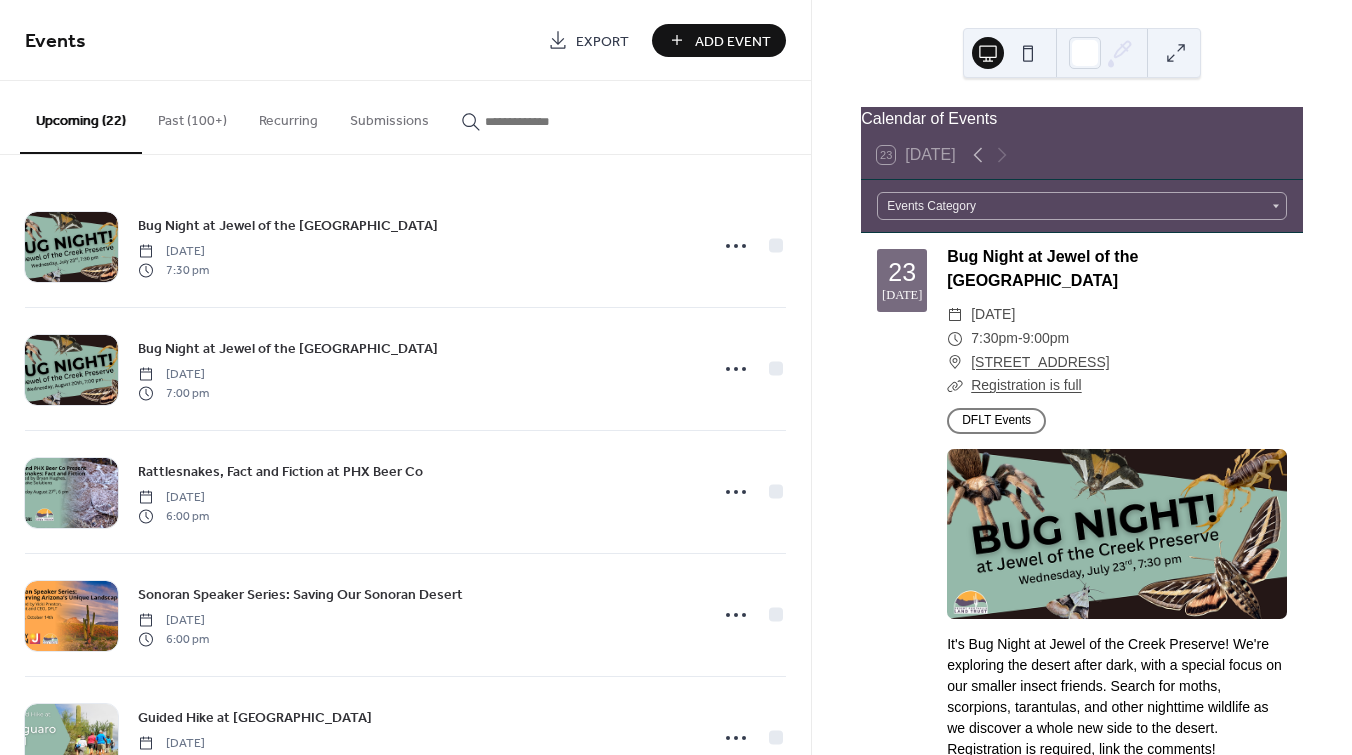 click on "Add Event" at bounding box center (733, 41) 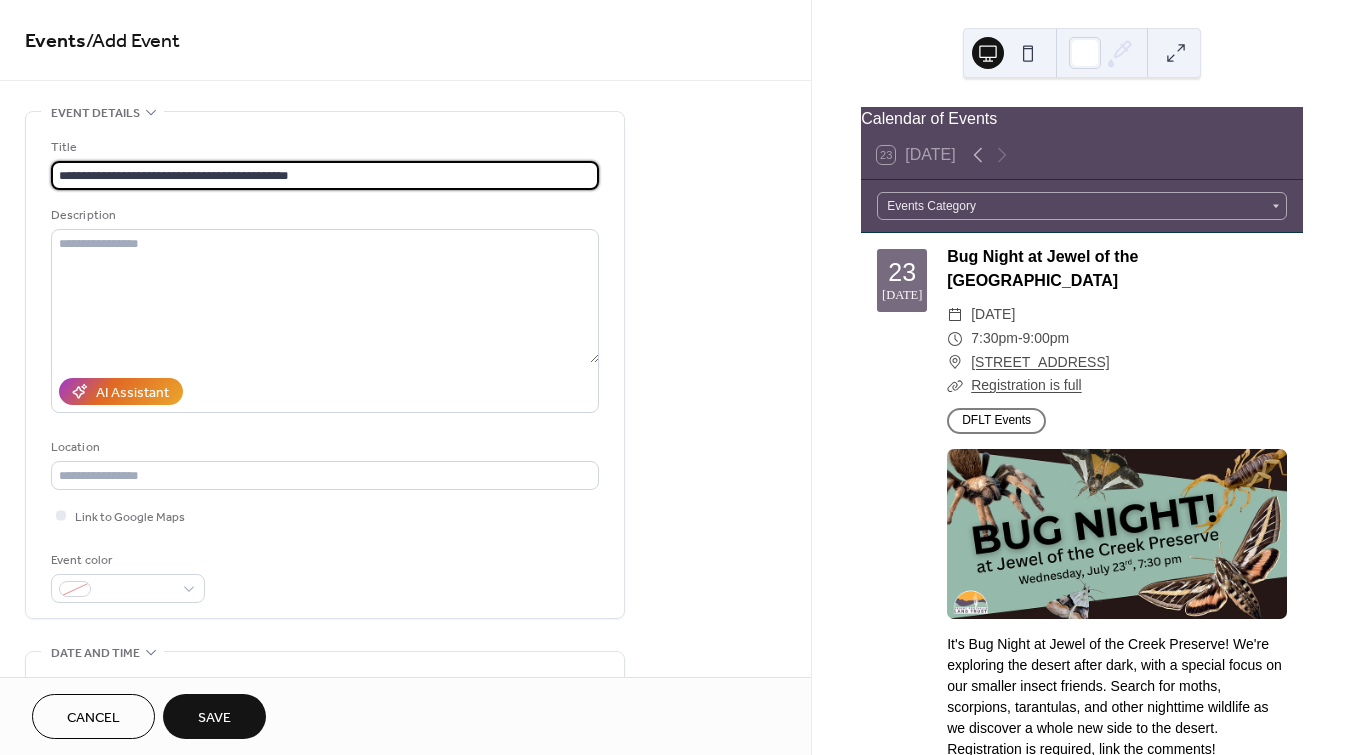 type on "**********" 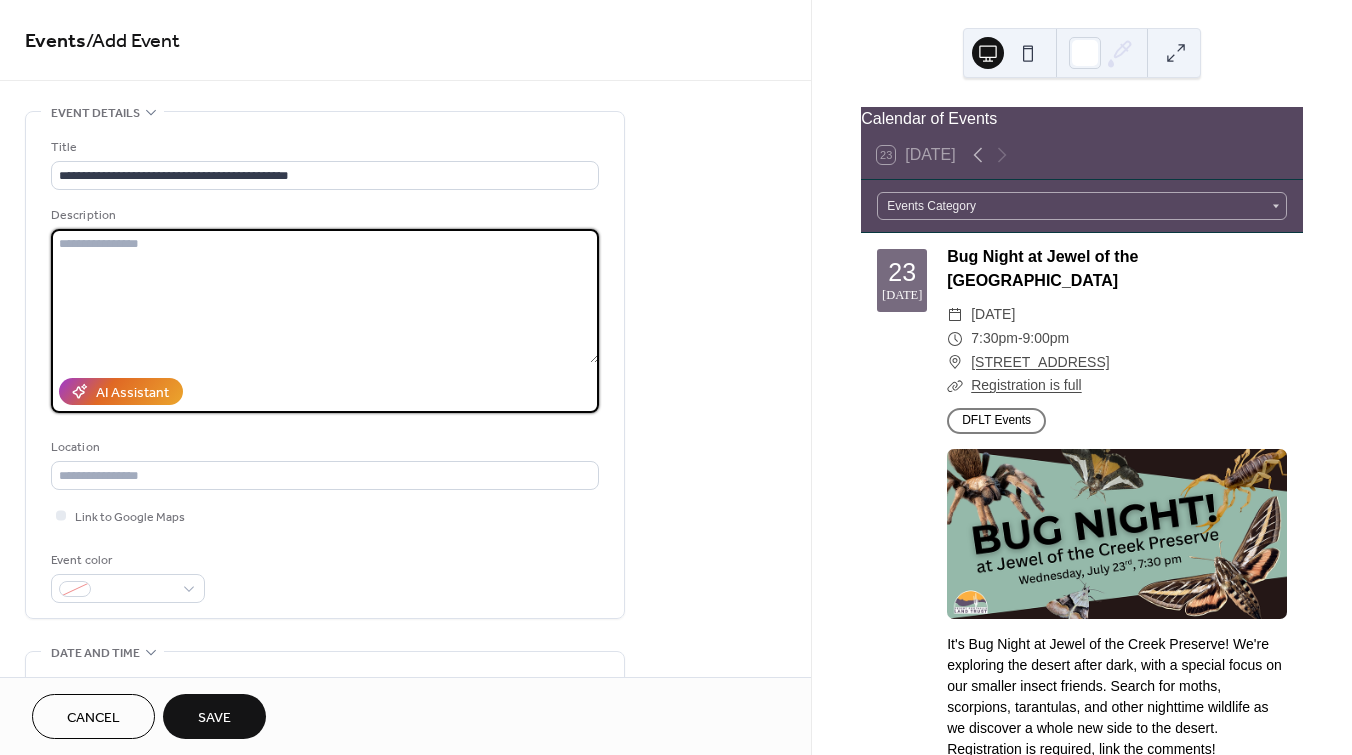paste on "**********" 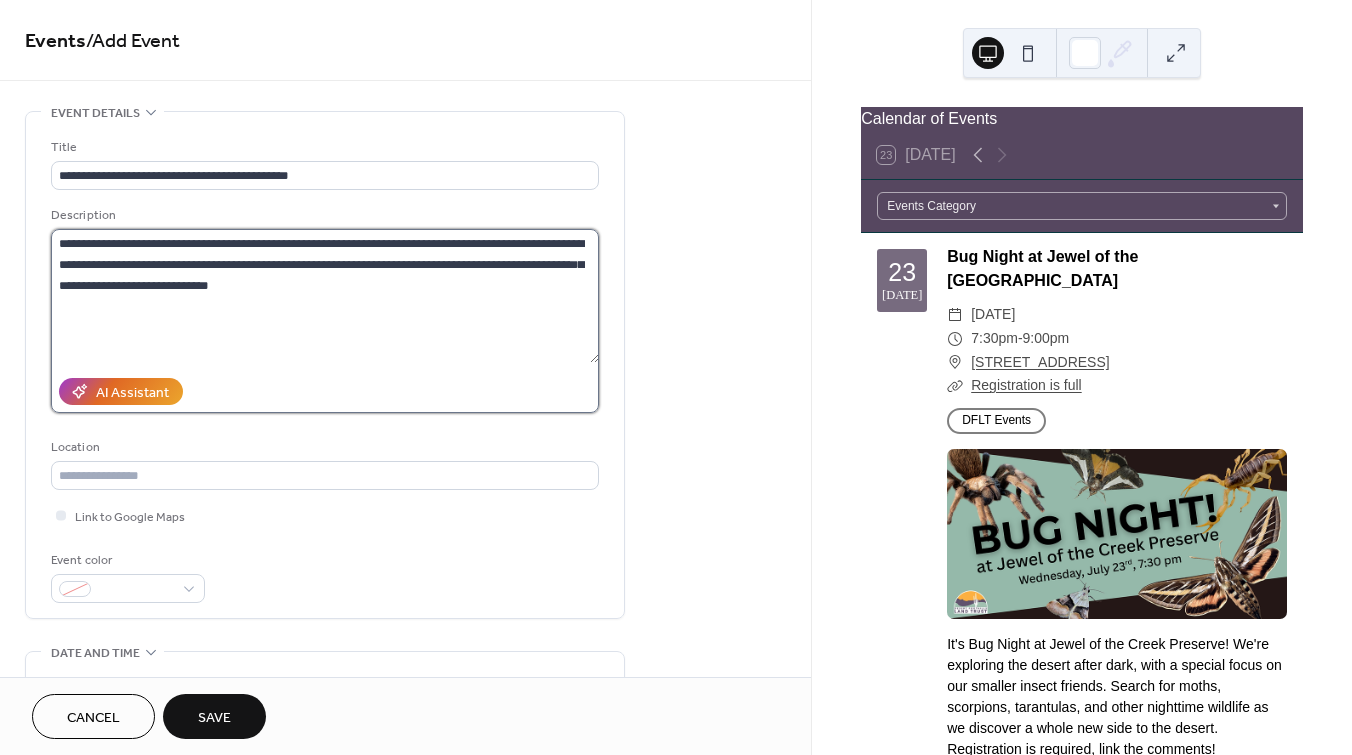 click on "**********" at bounding box center [325, 296] 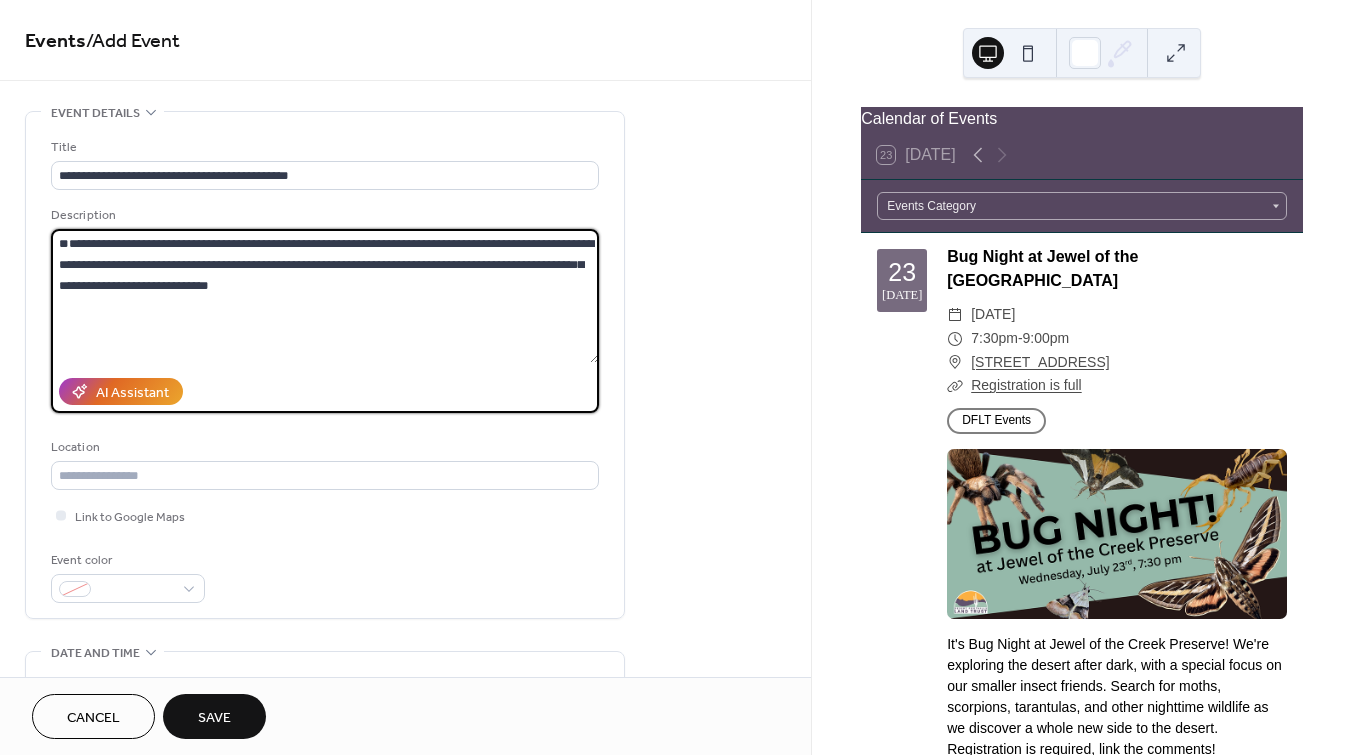 paste on "**********" 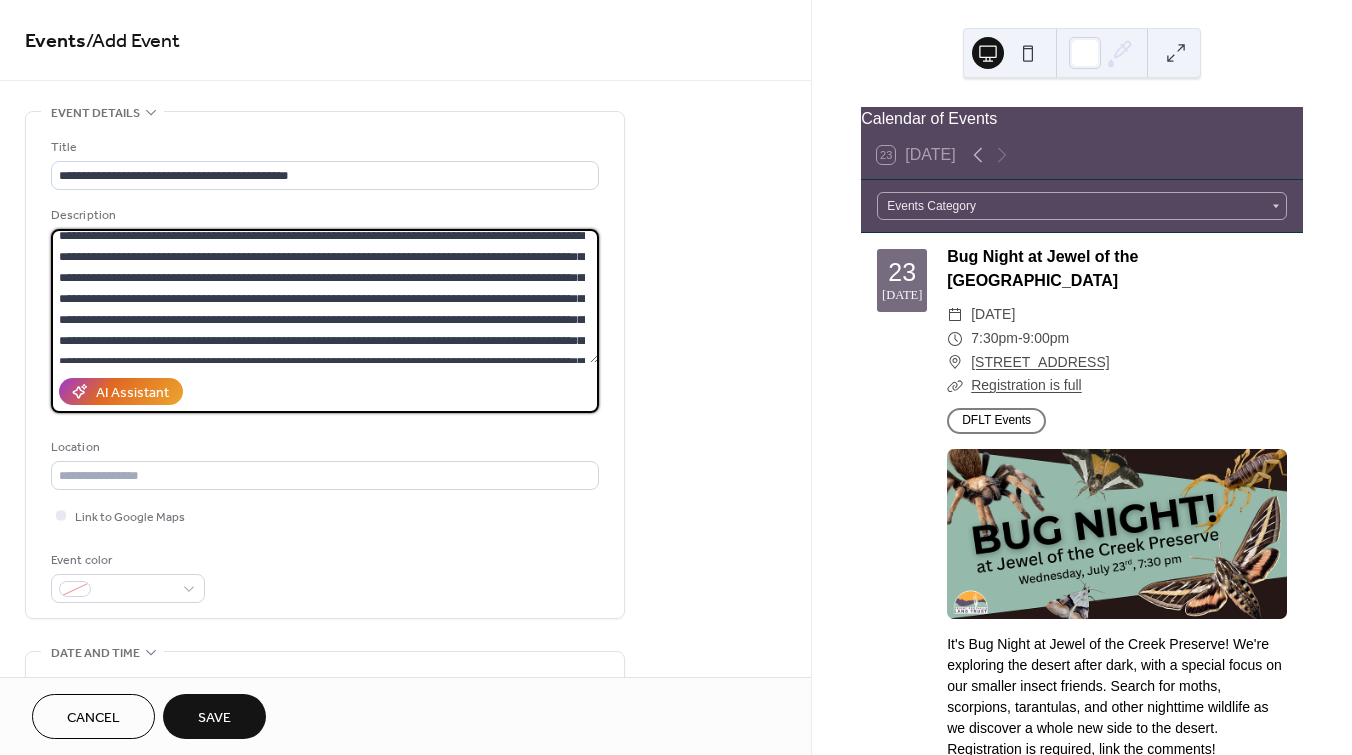 scroll, scrollTop: 0, scrollLeft: 0, axis: both 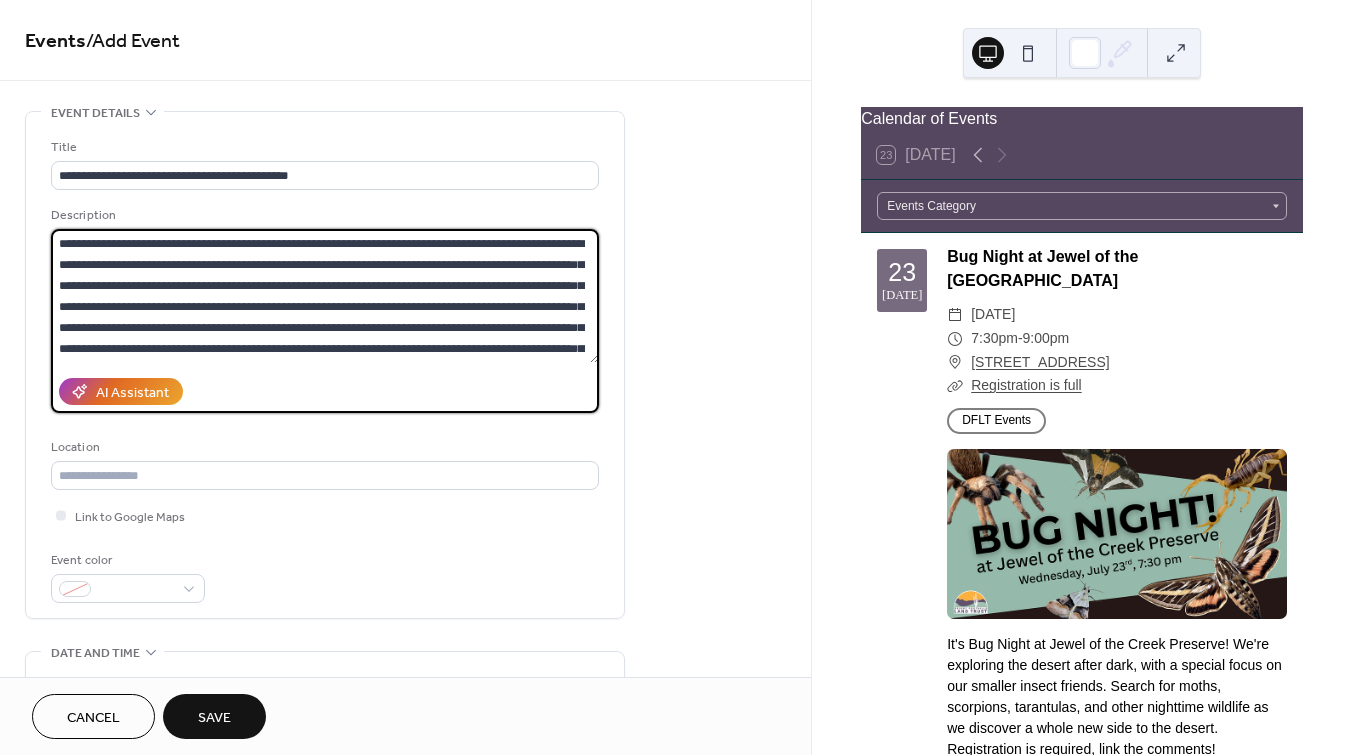 drag, startPoint x: 413, startPoint y: 265, endPoint x: 551, endPoint y: 264, distance: 138.00362 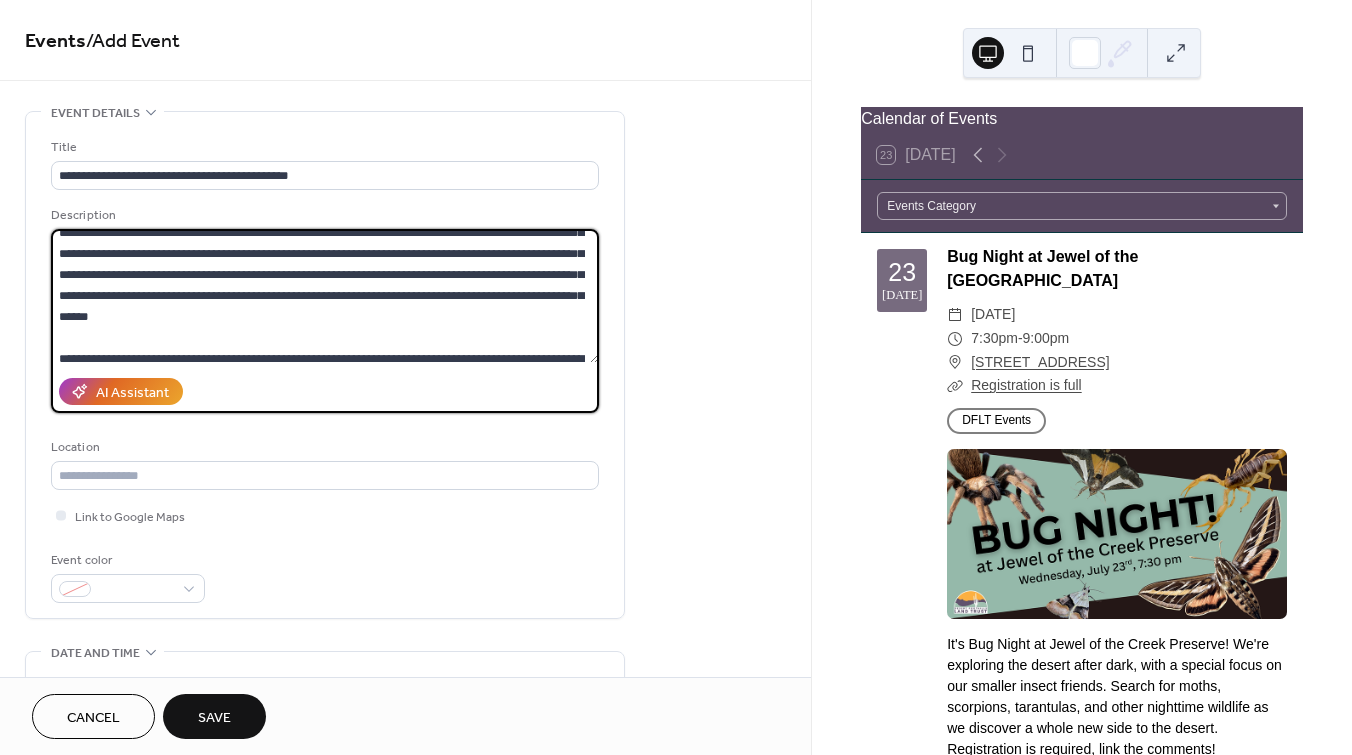 scroll, scrollTop: 100, scrollLeft: 0, axis: vertical 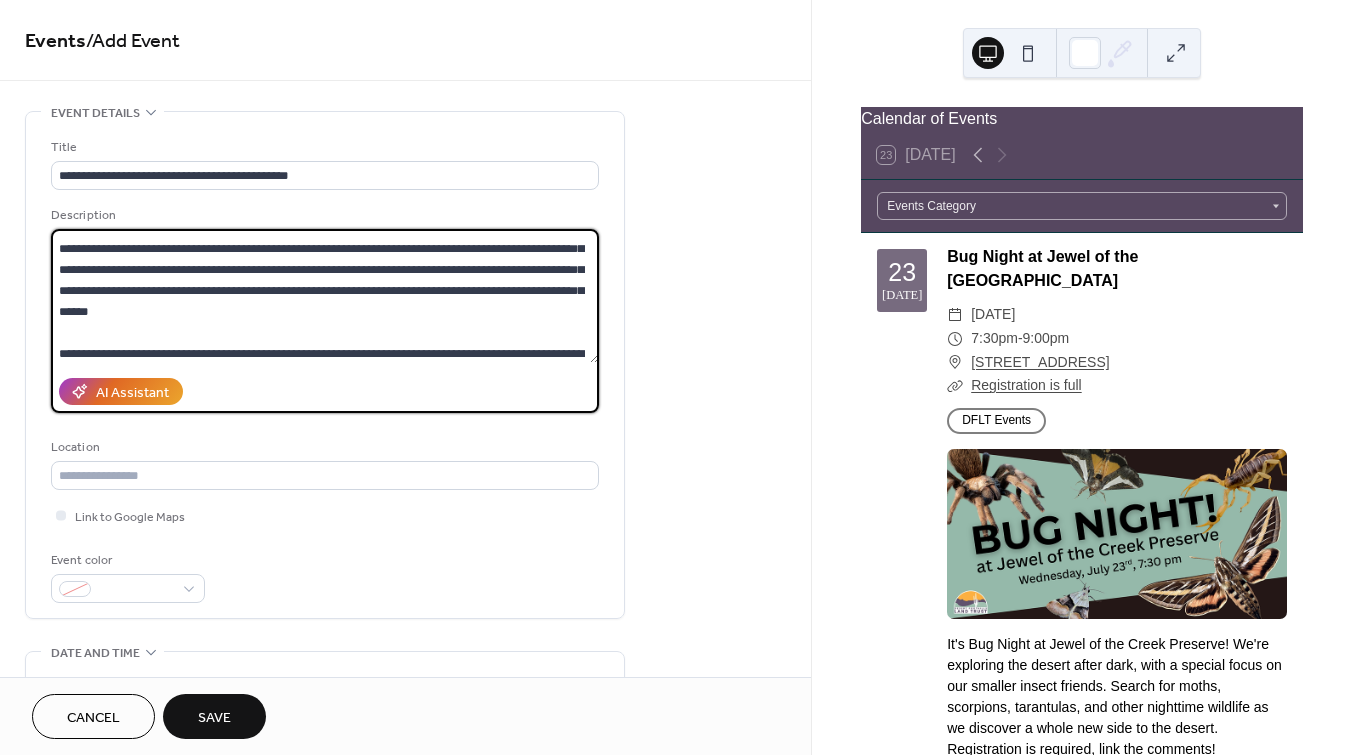 click at bounding box center (325, 296) 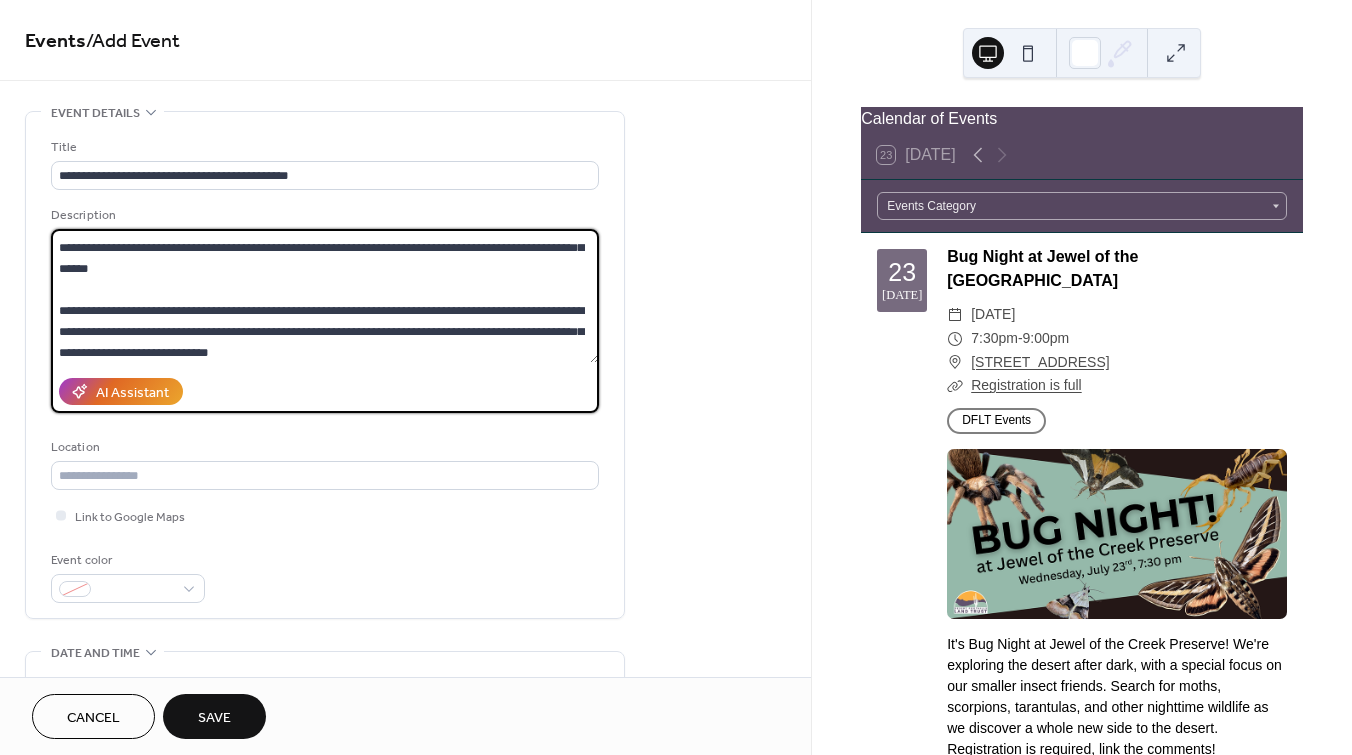 scroll, scrollTop: 147, scrollLeft: 0, axis: vertical 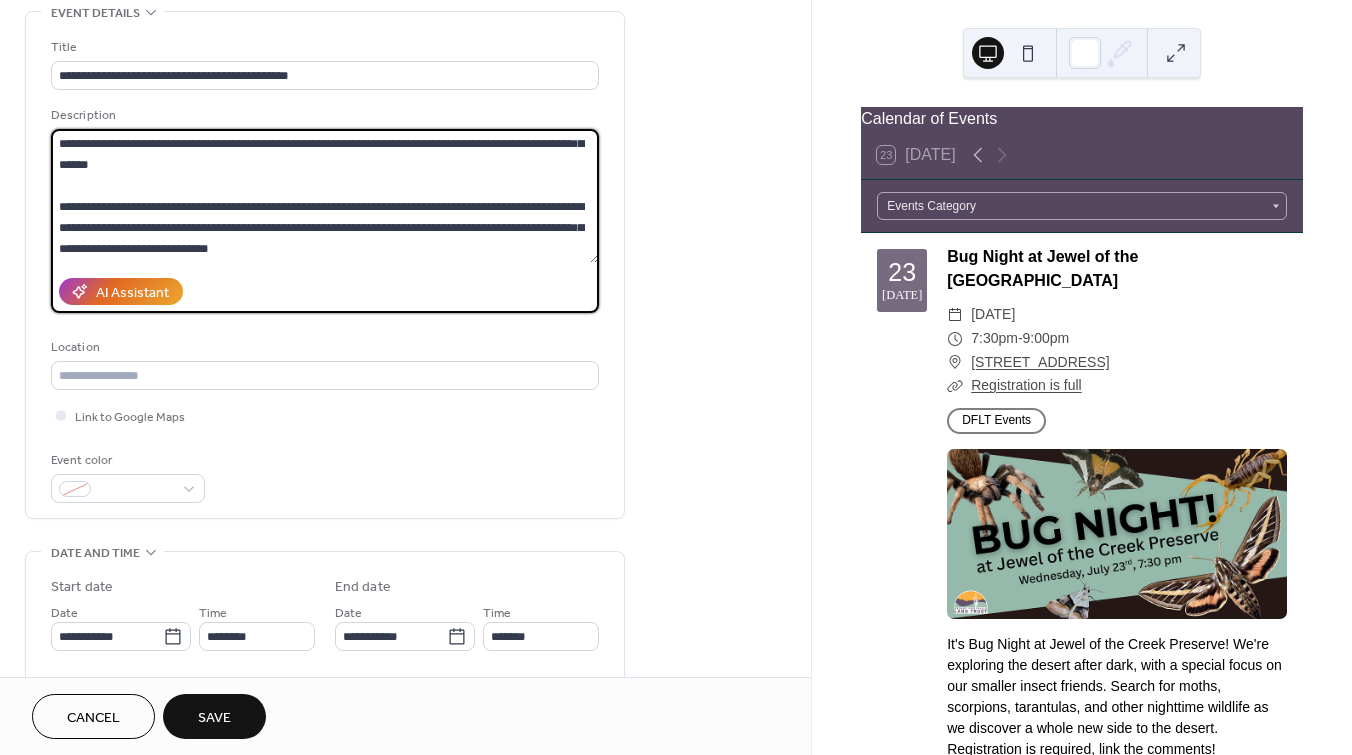 type on "**********" 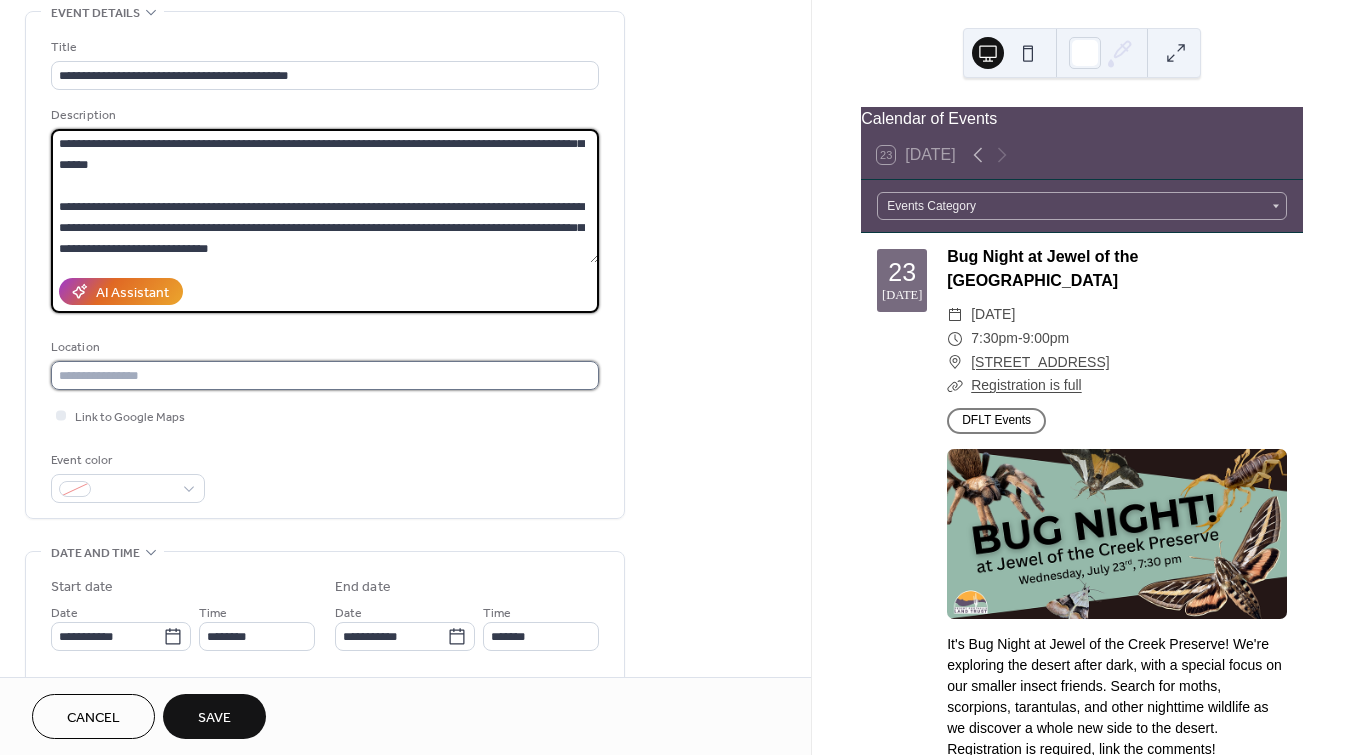 click at bounding box center [325, 375] 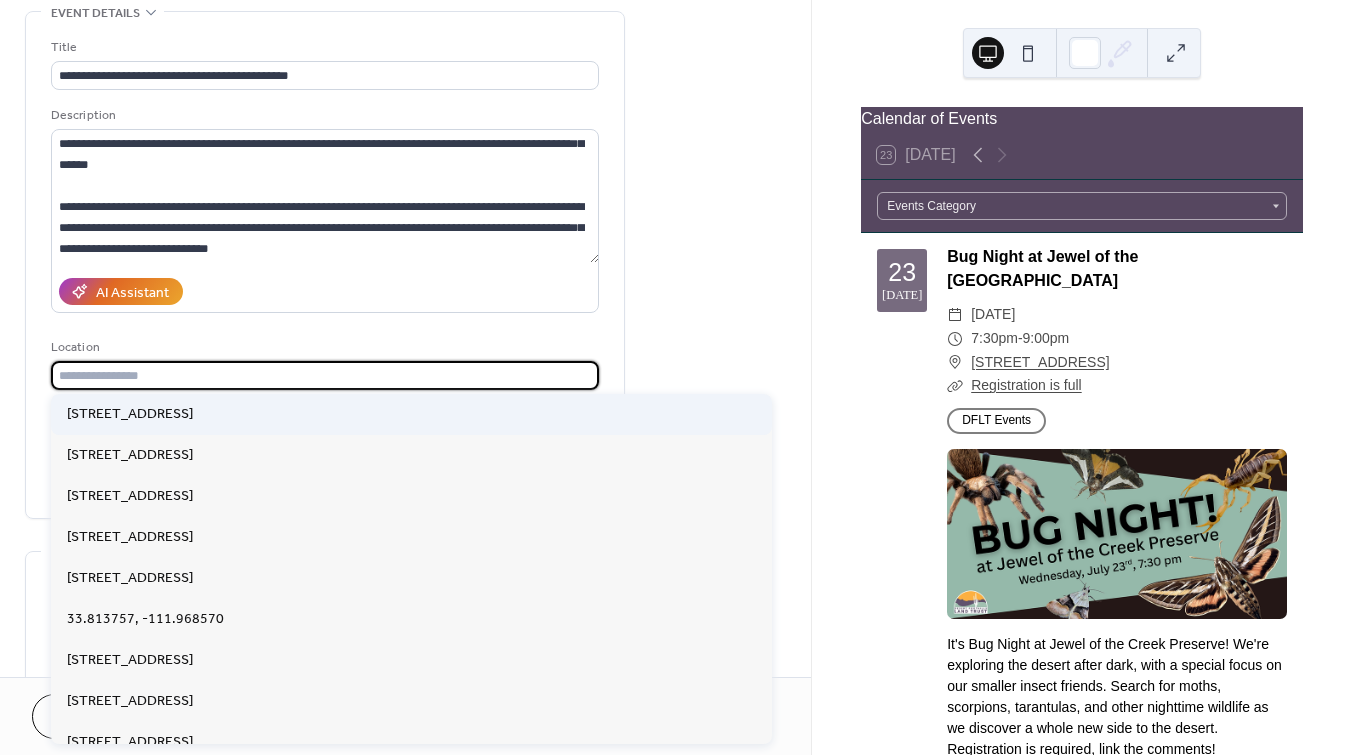 paste on "**********" 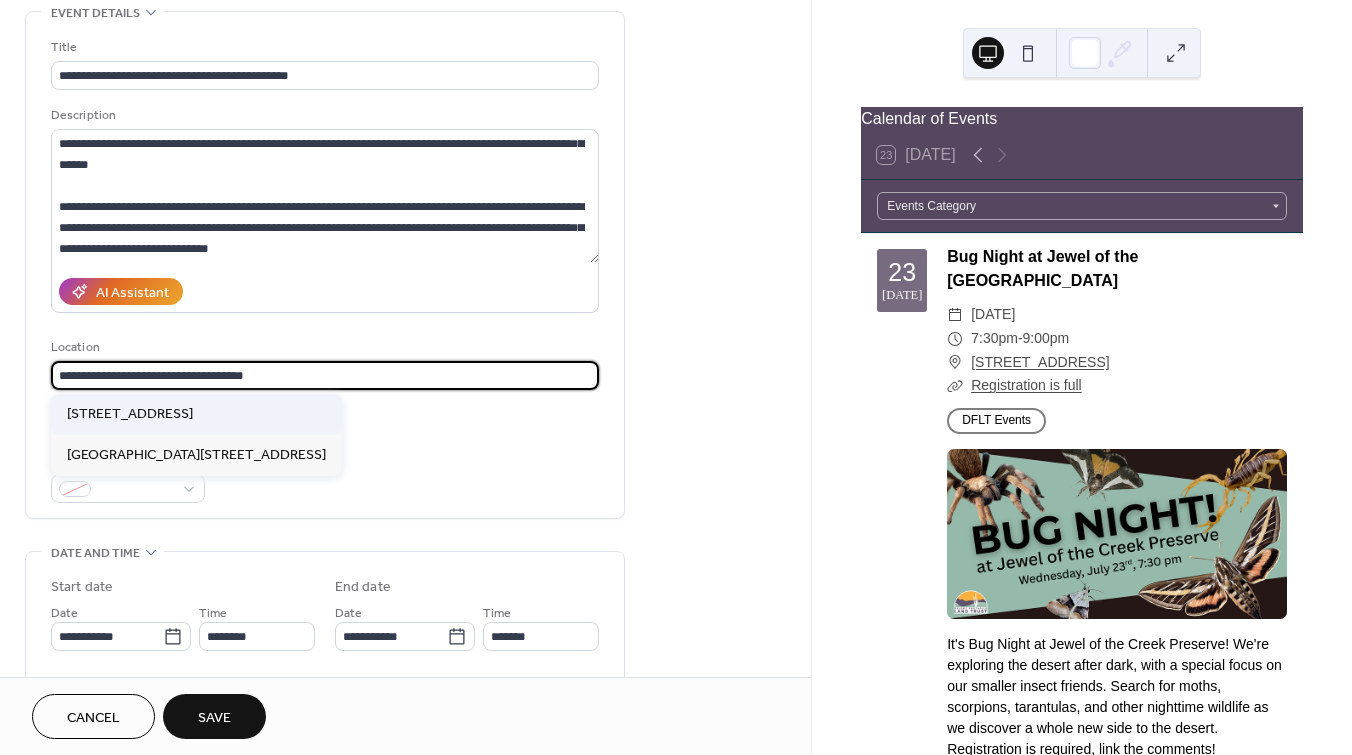 type on "**********" 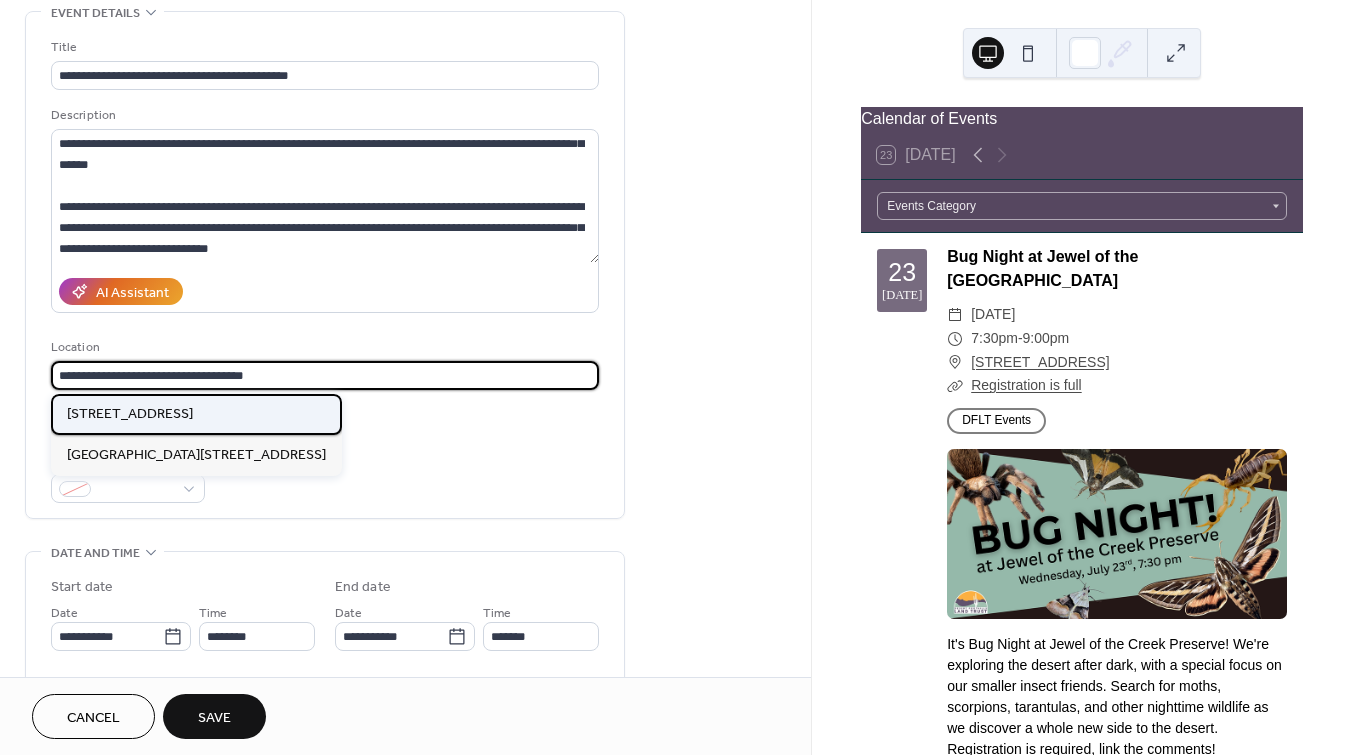 click on "34250 N 60th St, Scottsdale, AZ 85266" at bounding box center (130, 414) 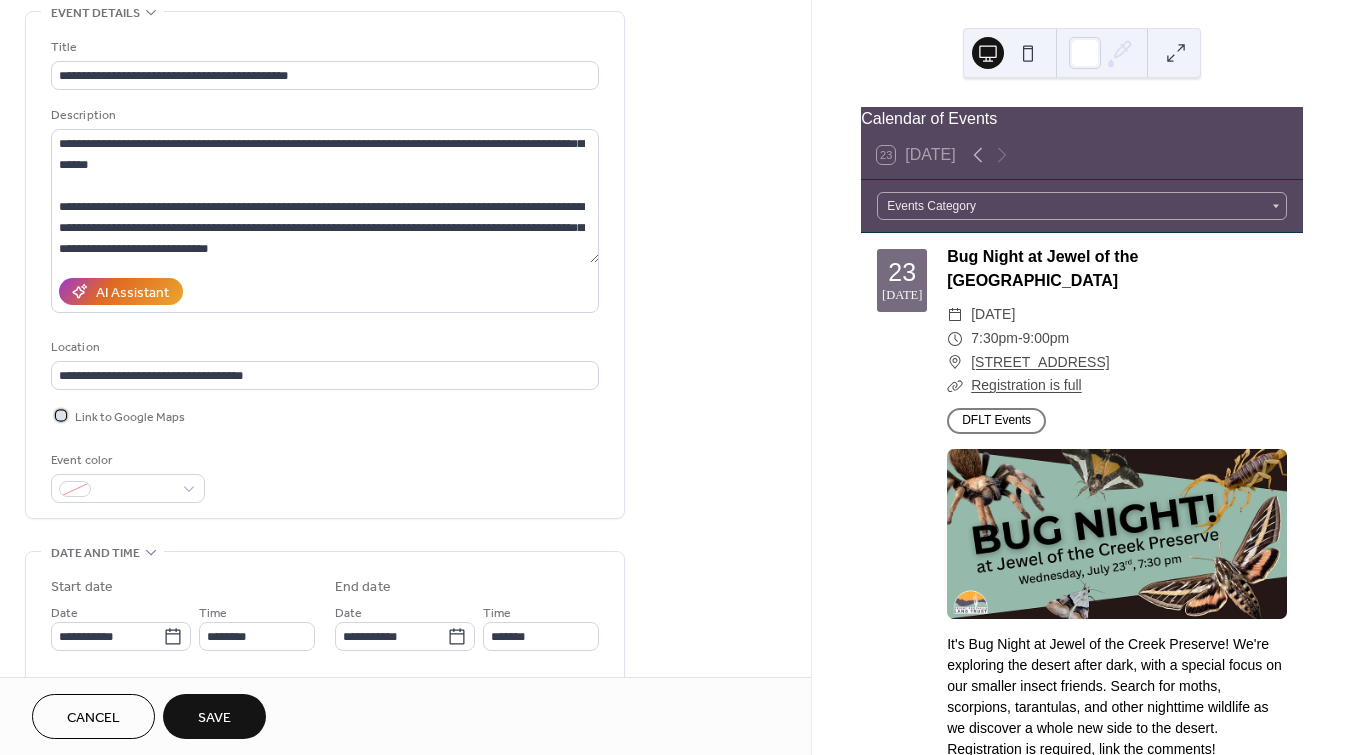 click on "Link to Google Maps" at bounding box center (130, 417) 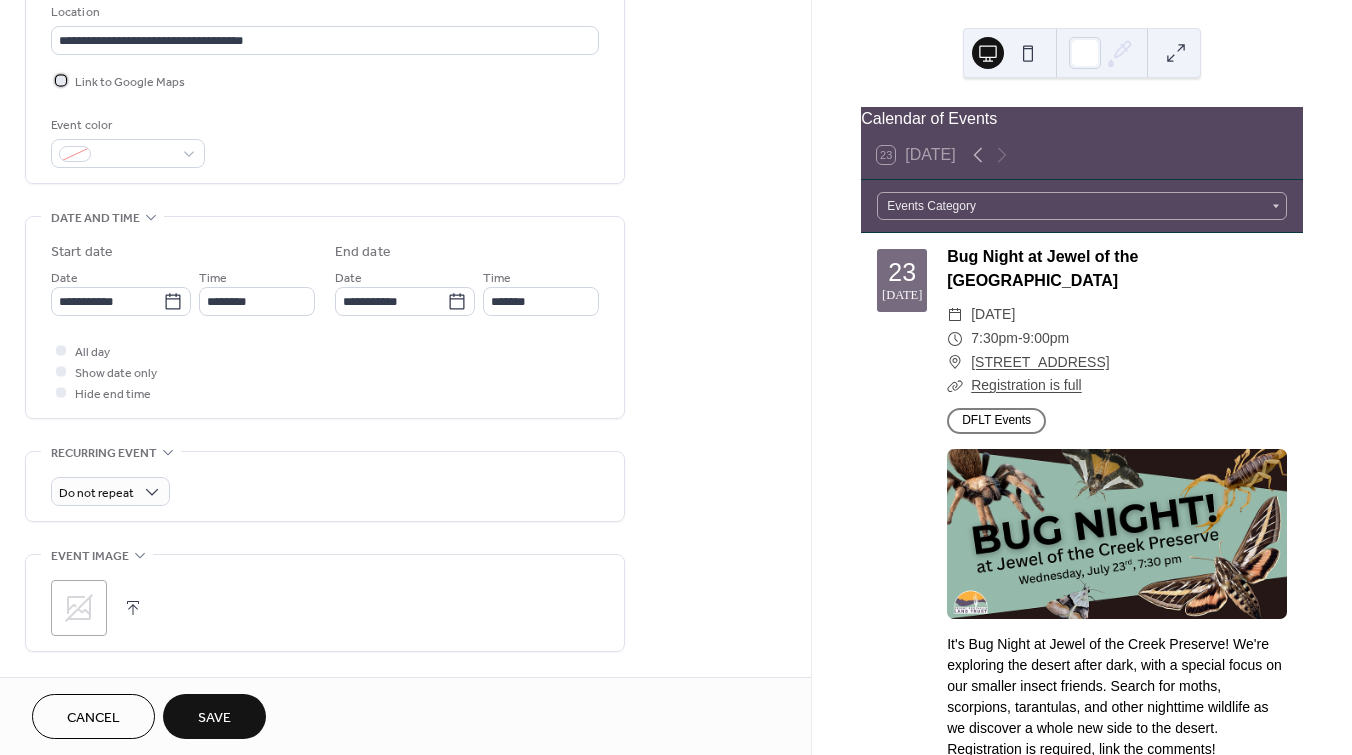 scroll, scrollTop: 500, scrollLeft: 0, axis: vertical 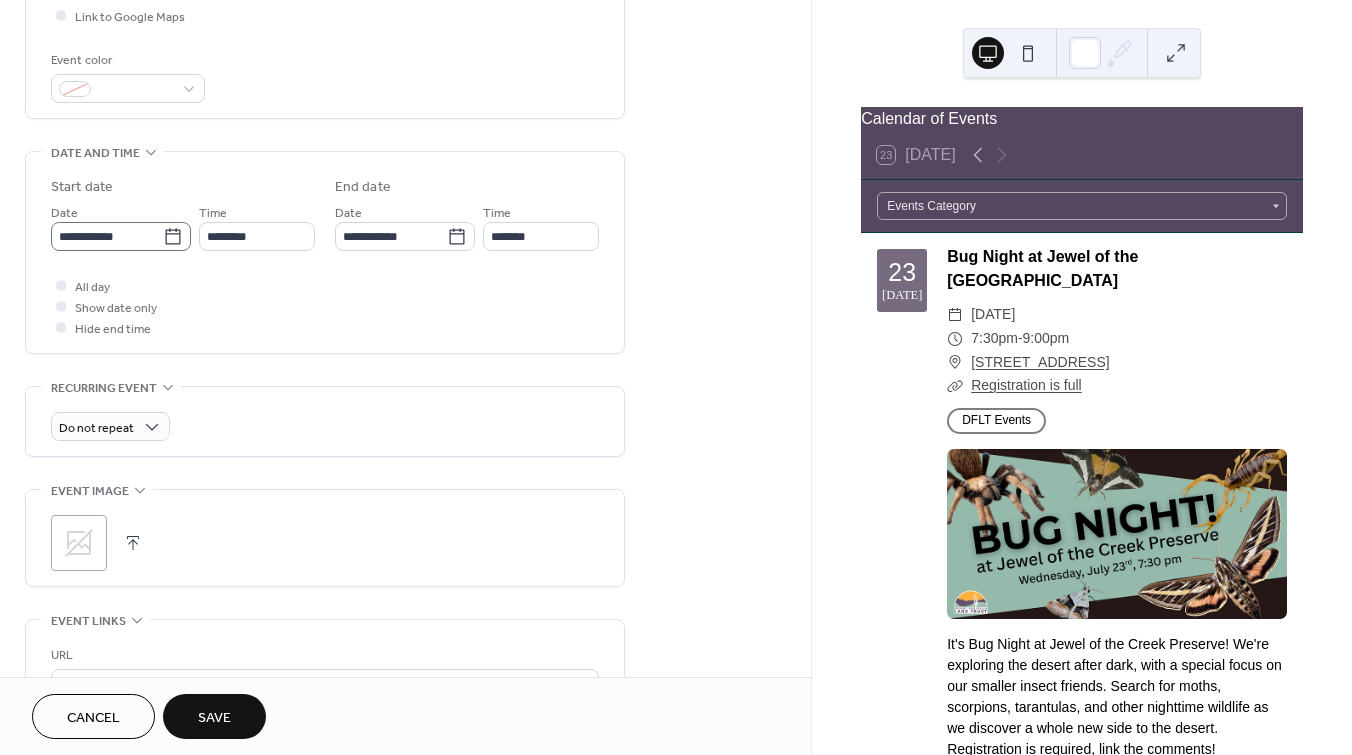 click 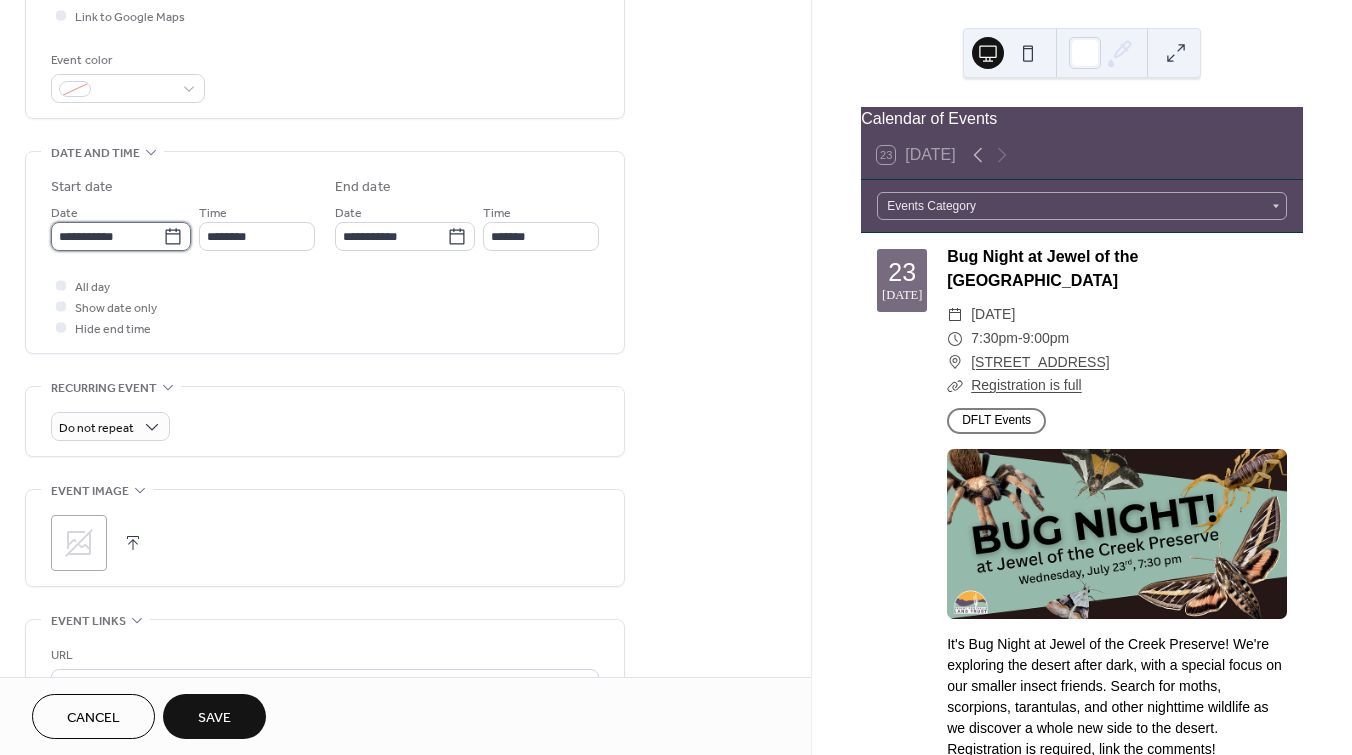 click on "**********" at bounding box center (107, 236) 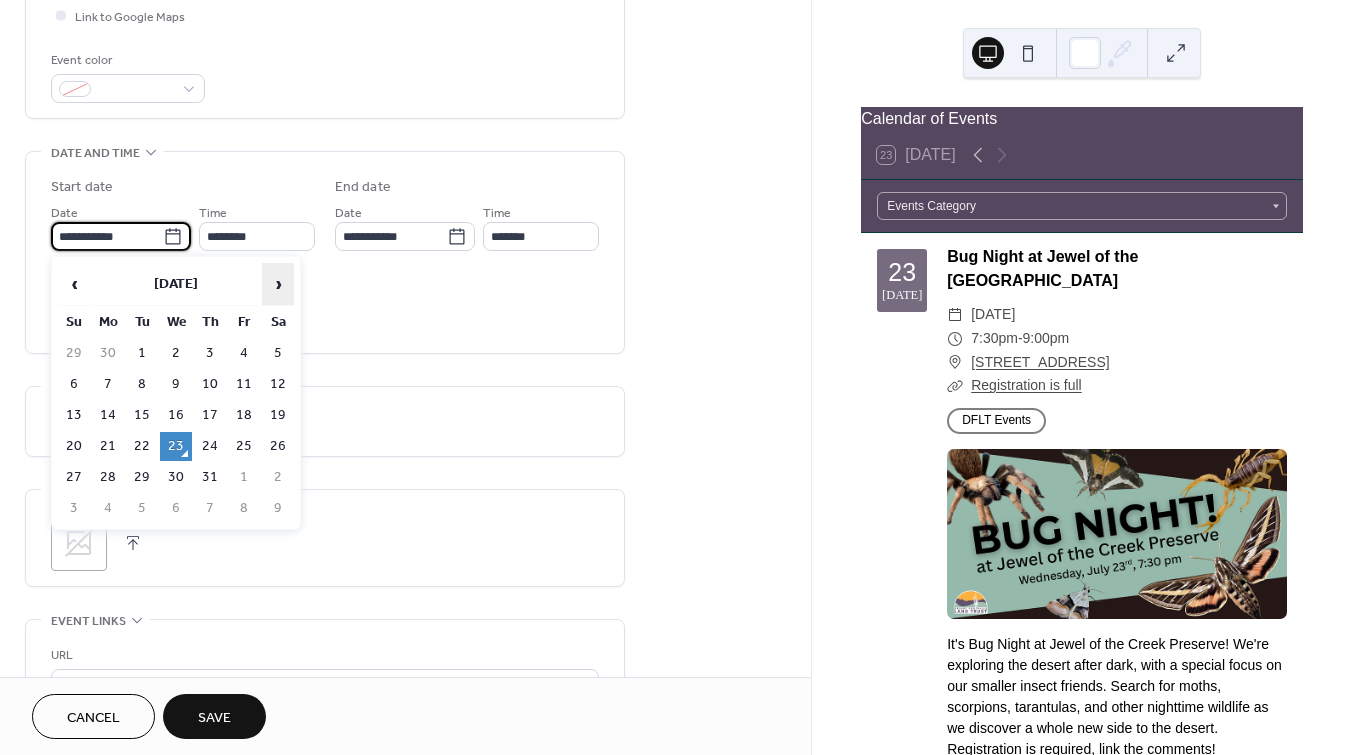 click on "›" at bounding box center (278, 284) 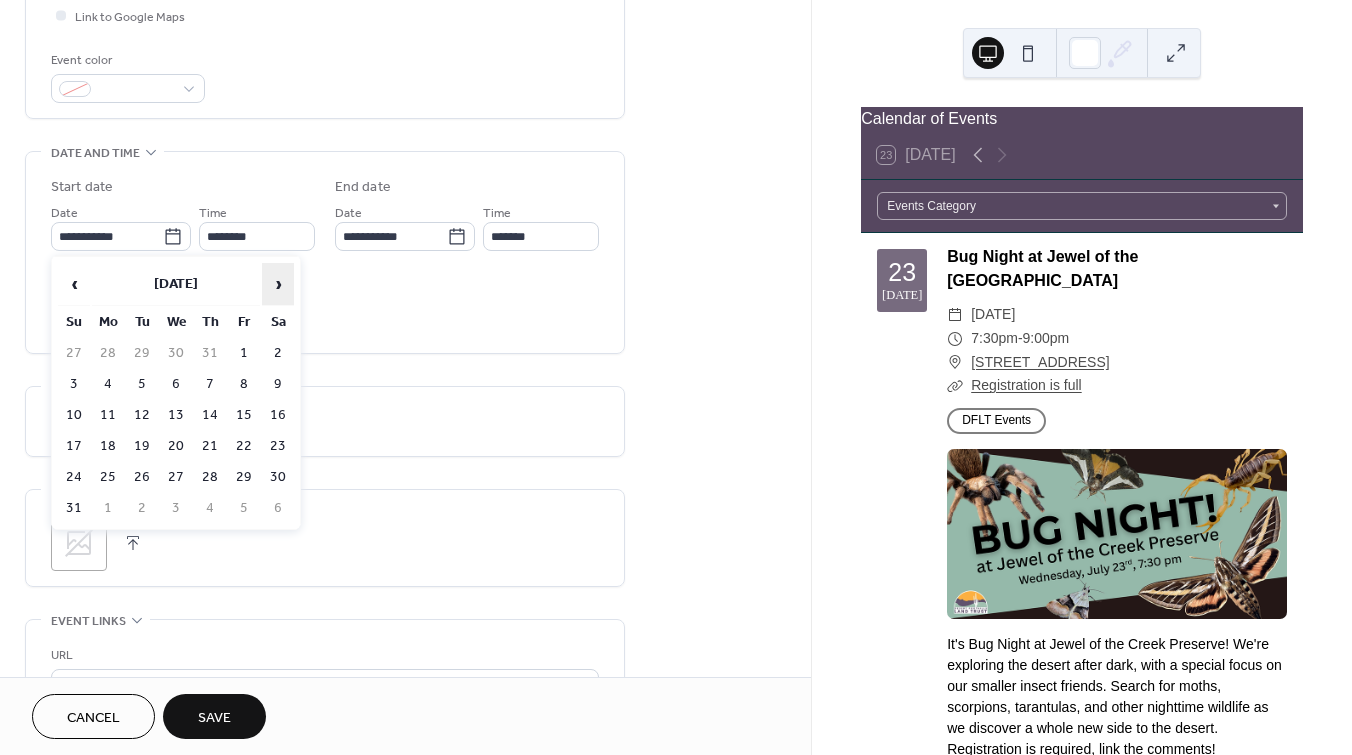 click on "›" at bounding box center (278, 284) 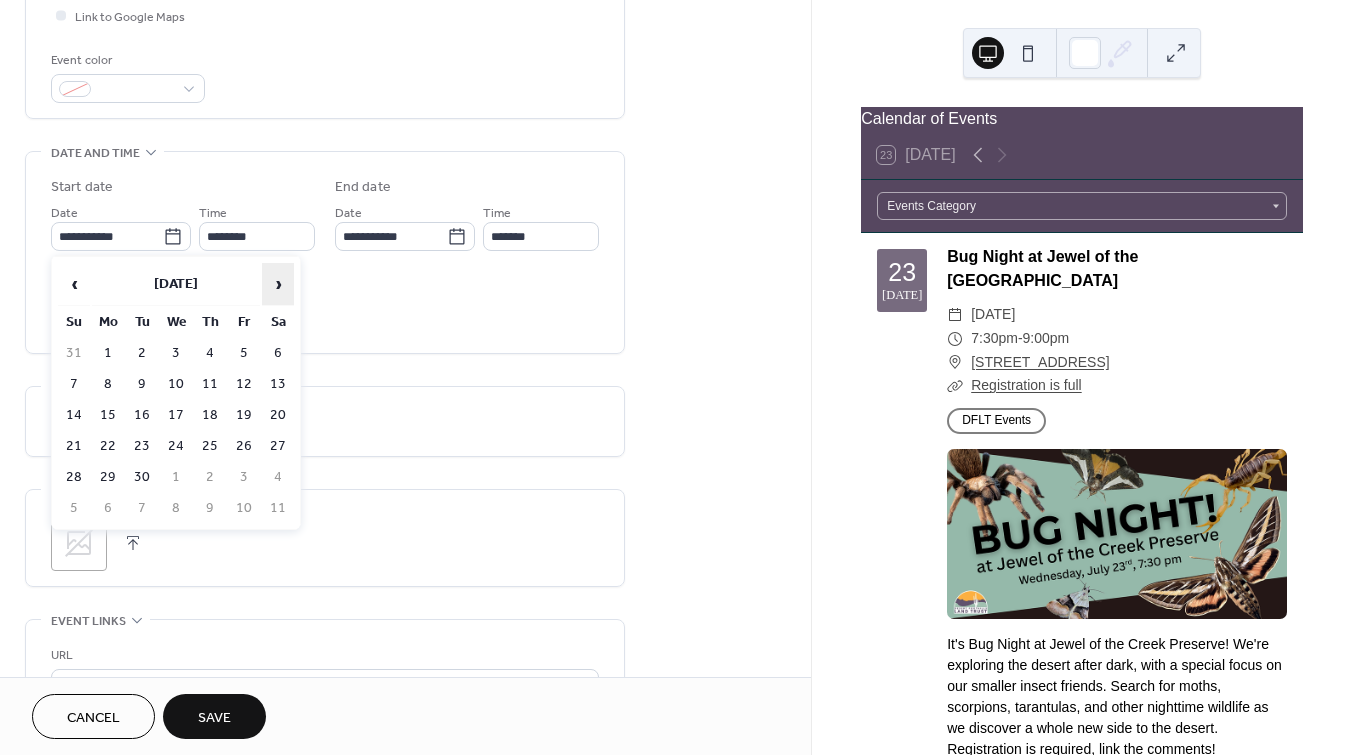 click on "›" at bounding box center (278, 284) 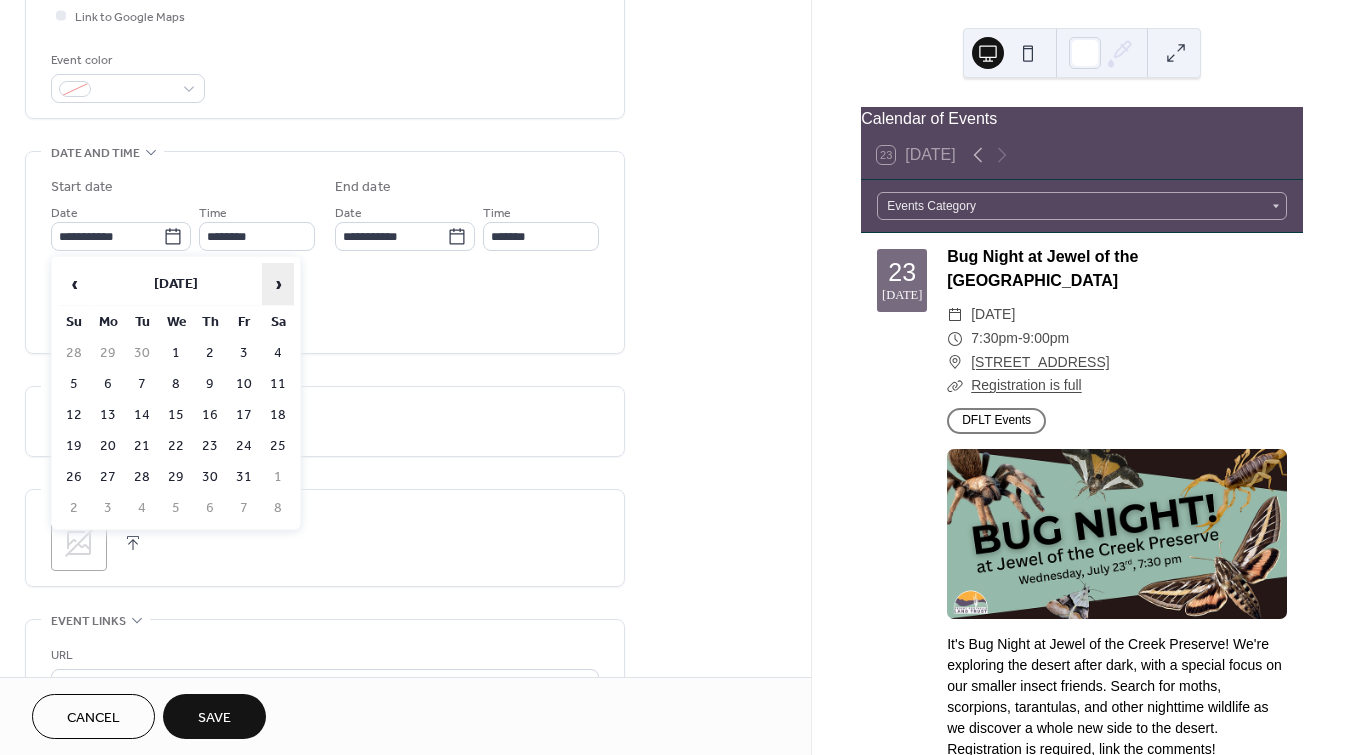 click on "›" at bounding box center (278, 284) 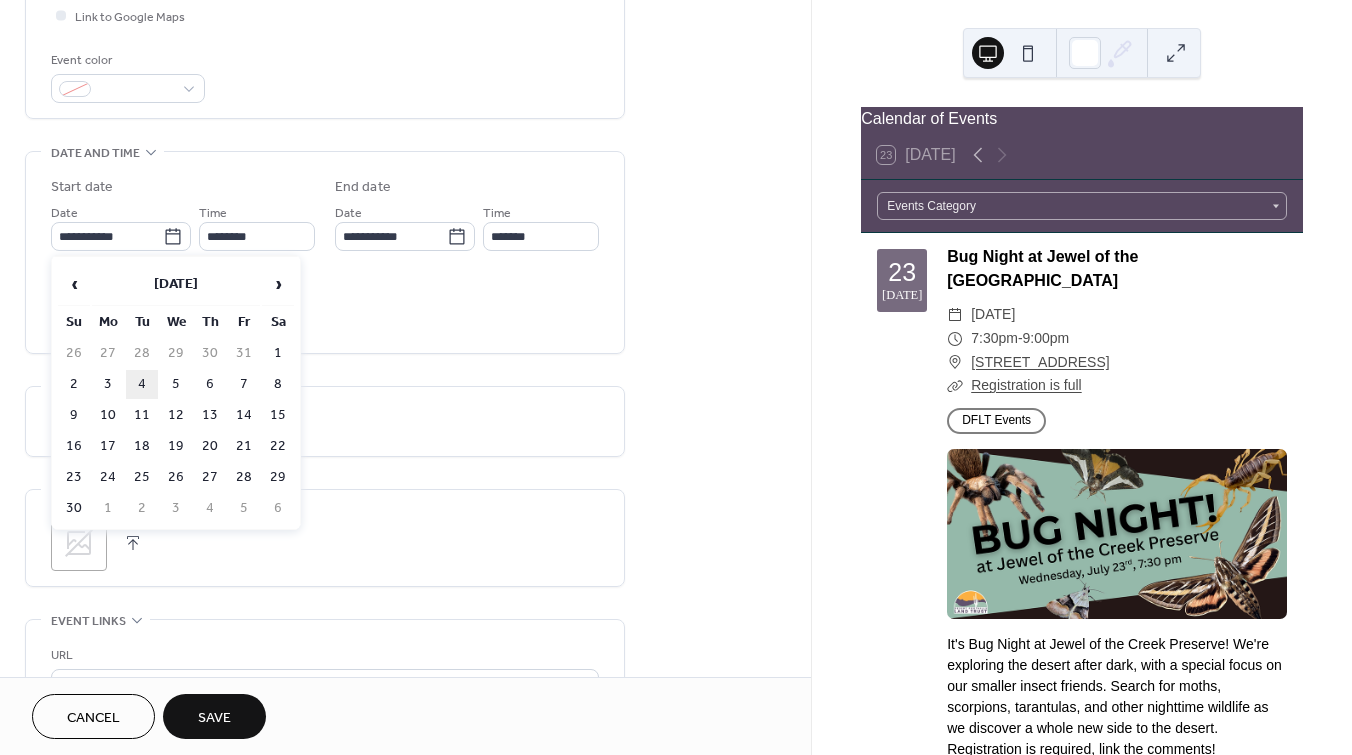 click on "4" at bounding box center (142, 384) 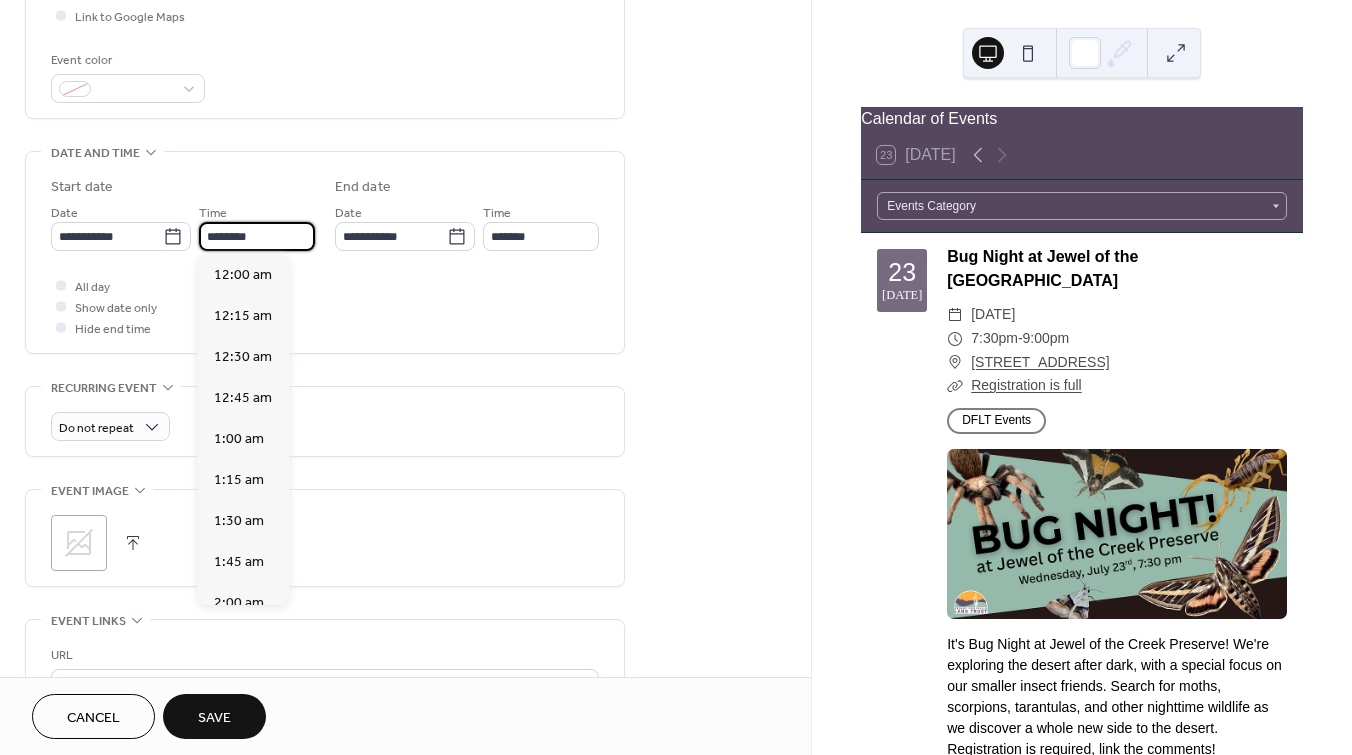 click on "********" at bounding box center (257, 236) 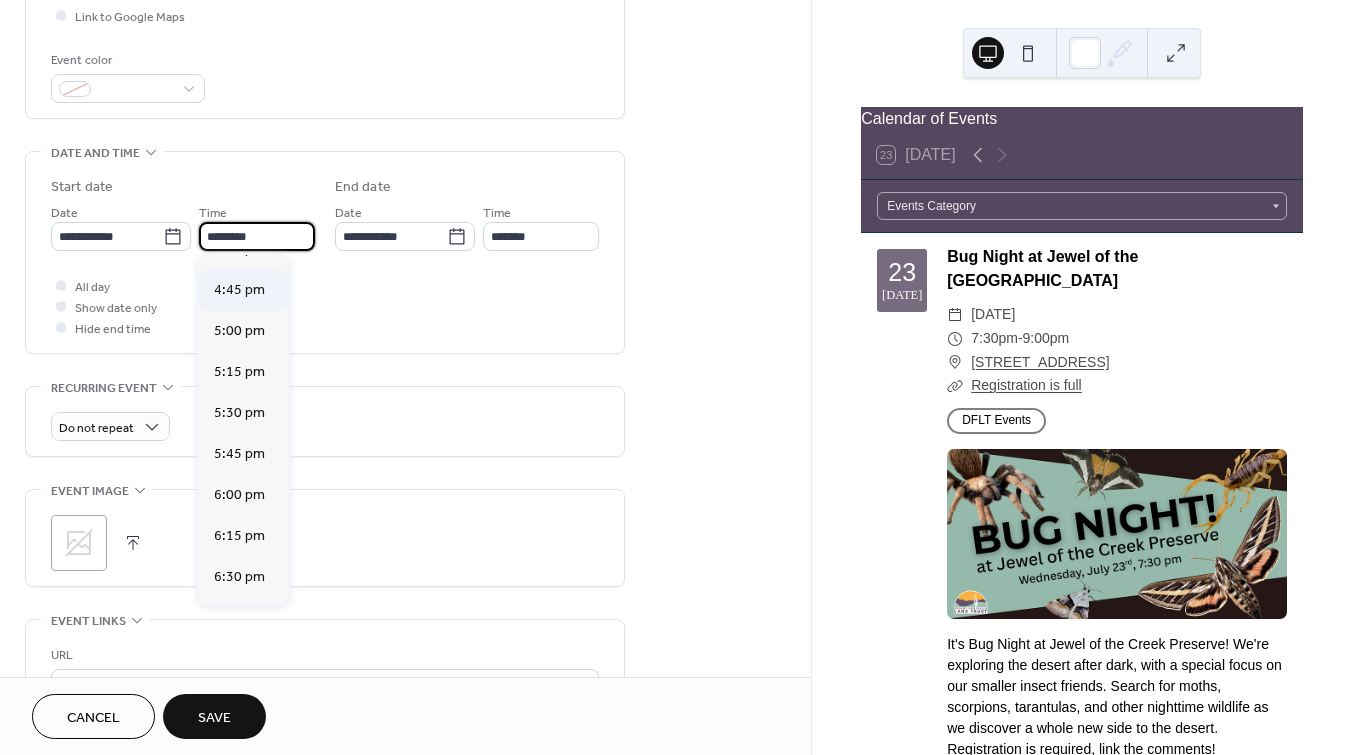 scroll, scrollTop: 2768, scrollLeft: 0, axis: vertical 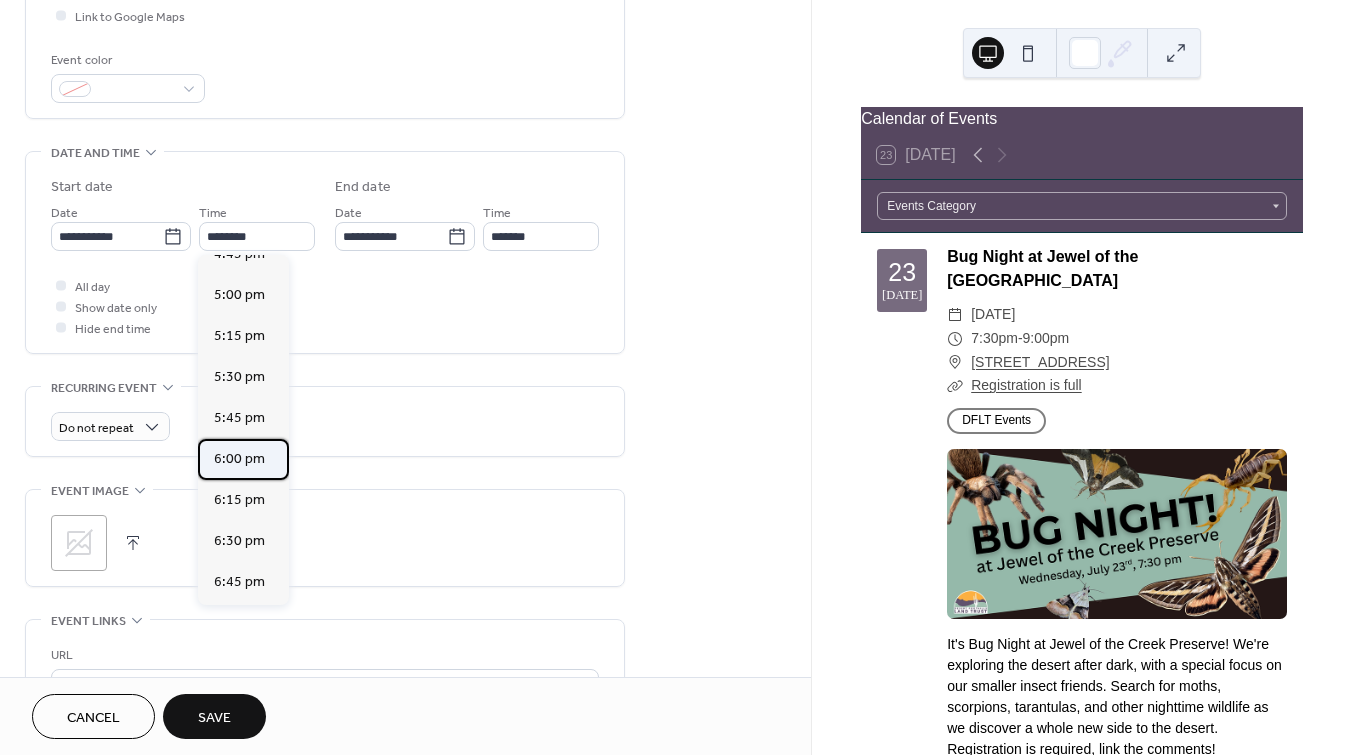 click on "6:00 pm" at bounding box center [239, 459] 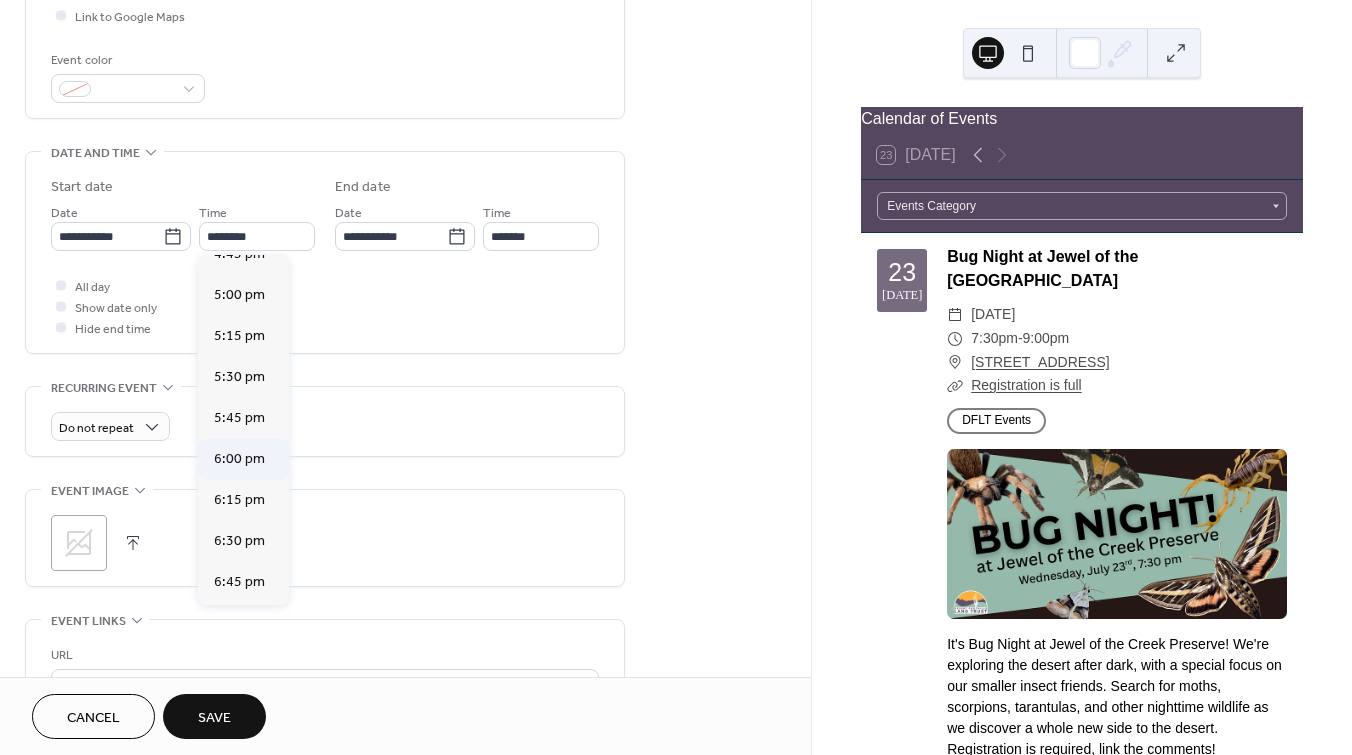 type on "*******" 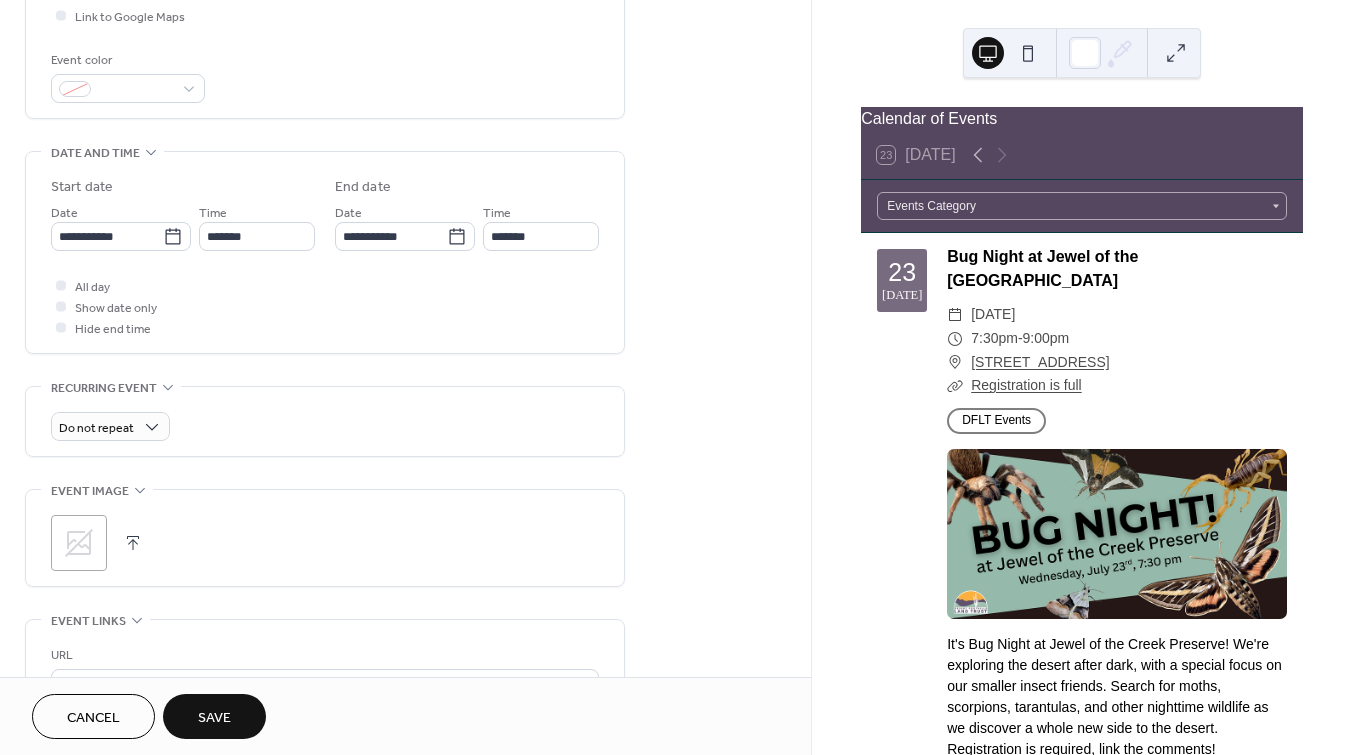 click on "**********" at bounding box center [405, 395] 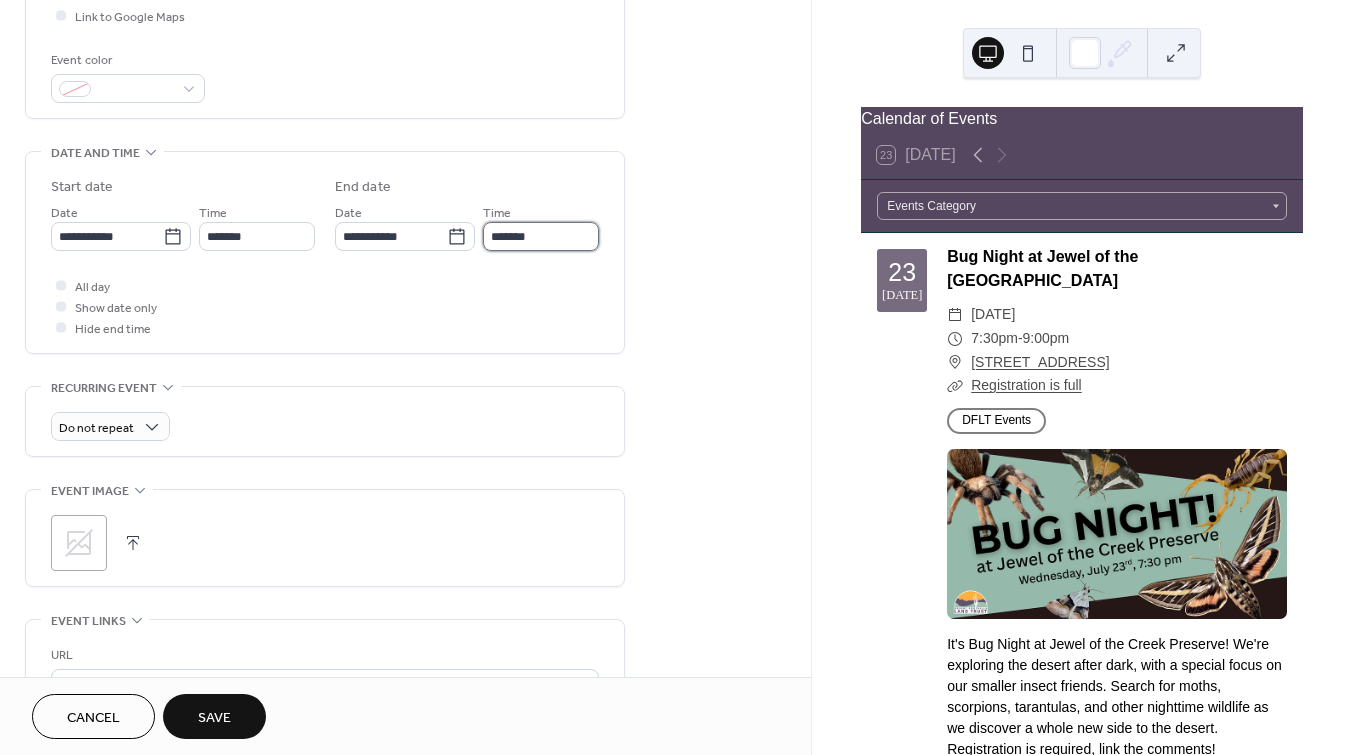click on "*******" at bounding box center (541, 236) 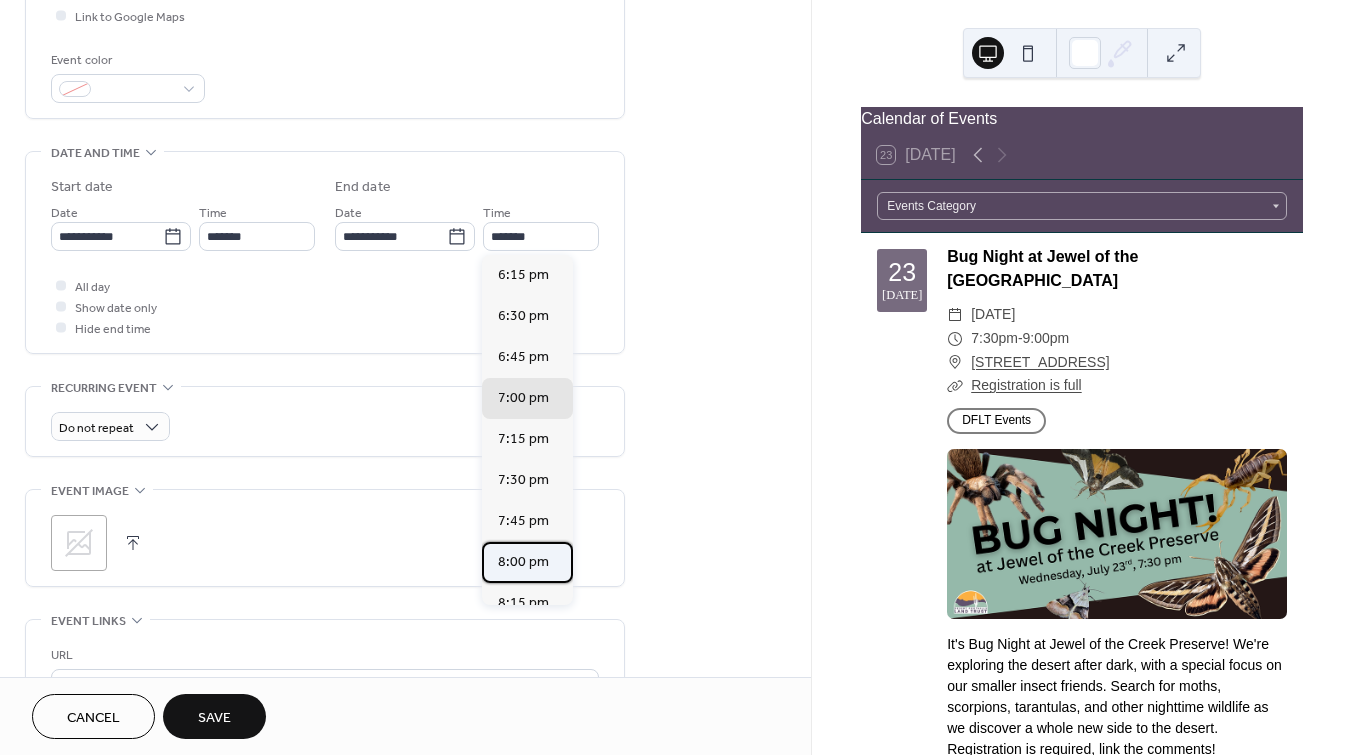 click on "8:00 pm" at bounding box center [523, 562] 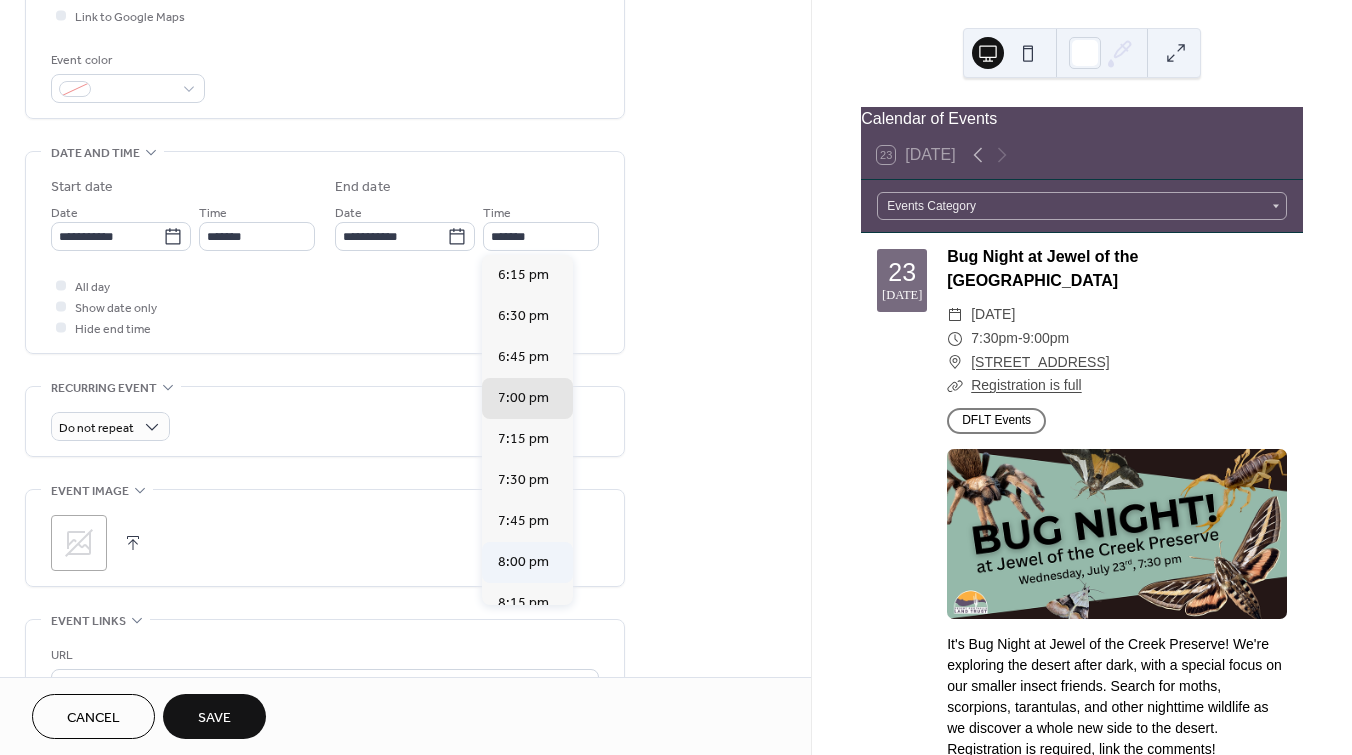 type on "*******" 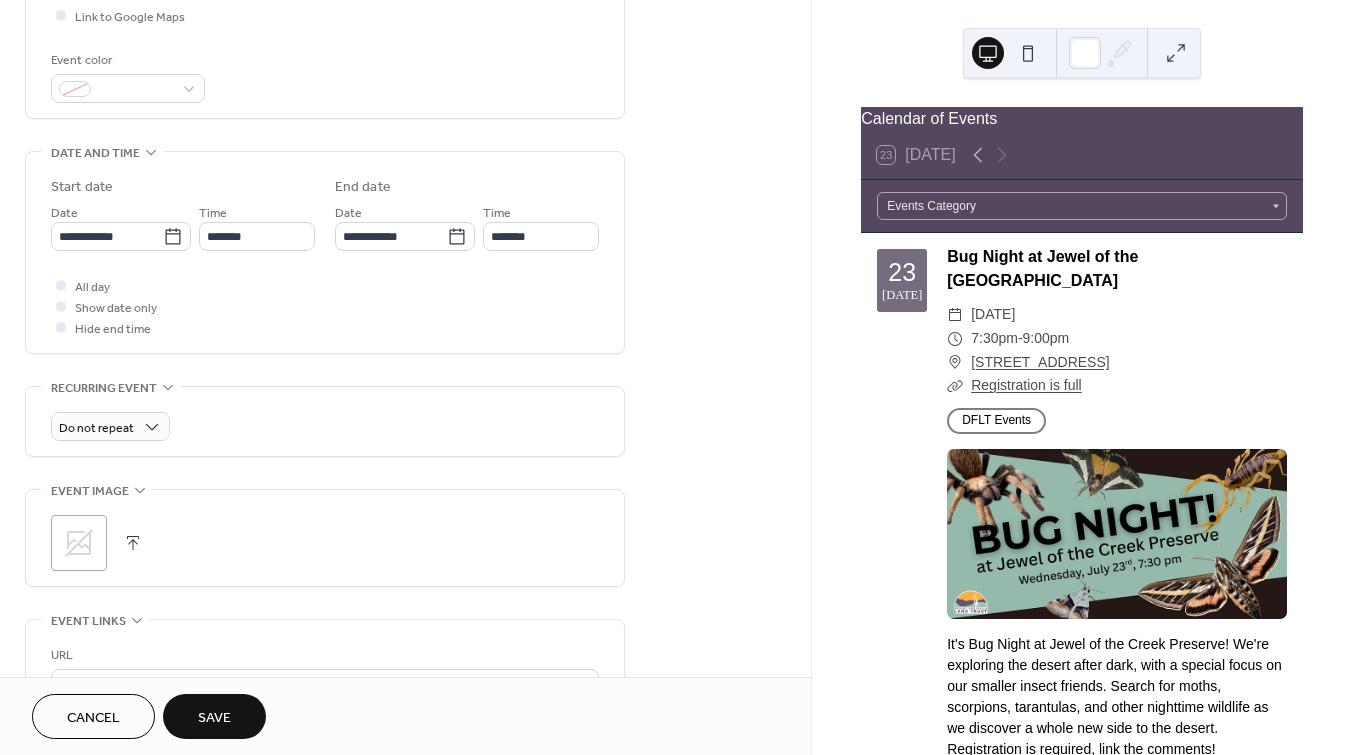 click on "**********" at bounding box center (405, 395) 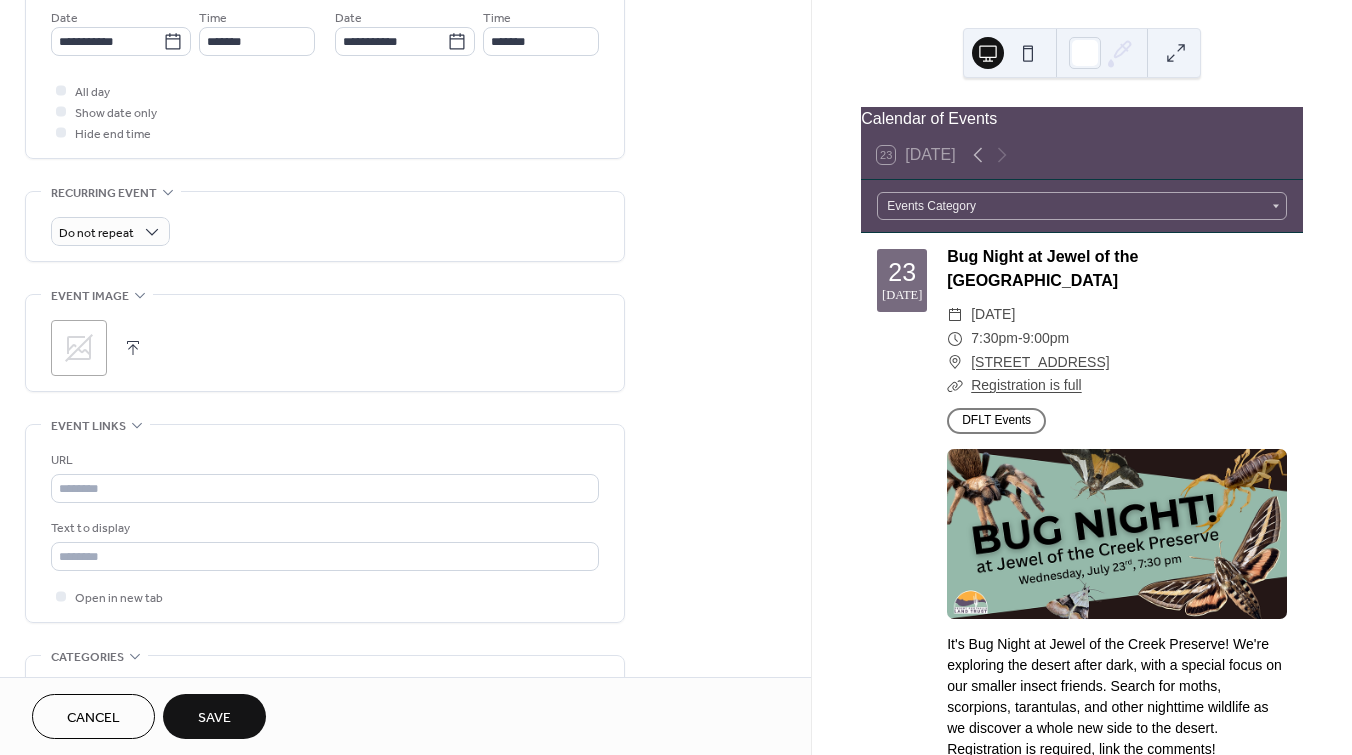 scroll, scrollTop: 700, scrollLeft: 0, axis: vertical 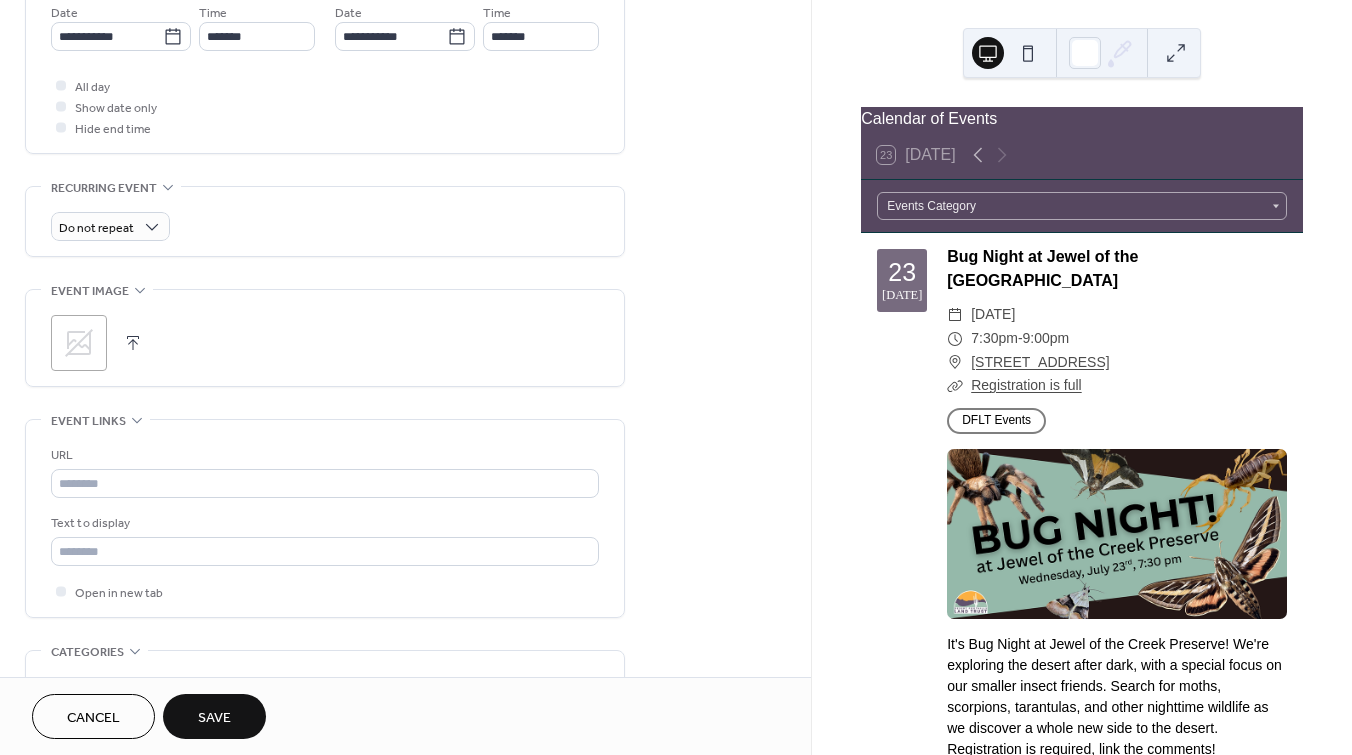 click 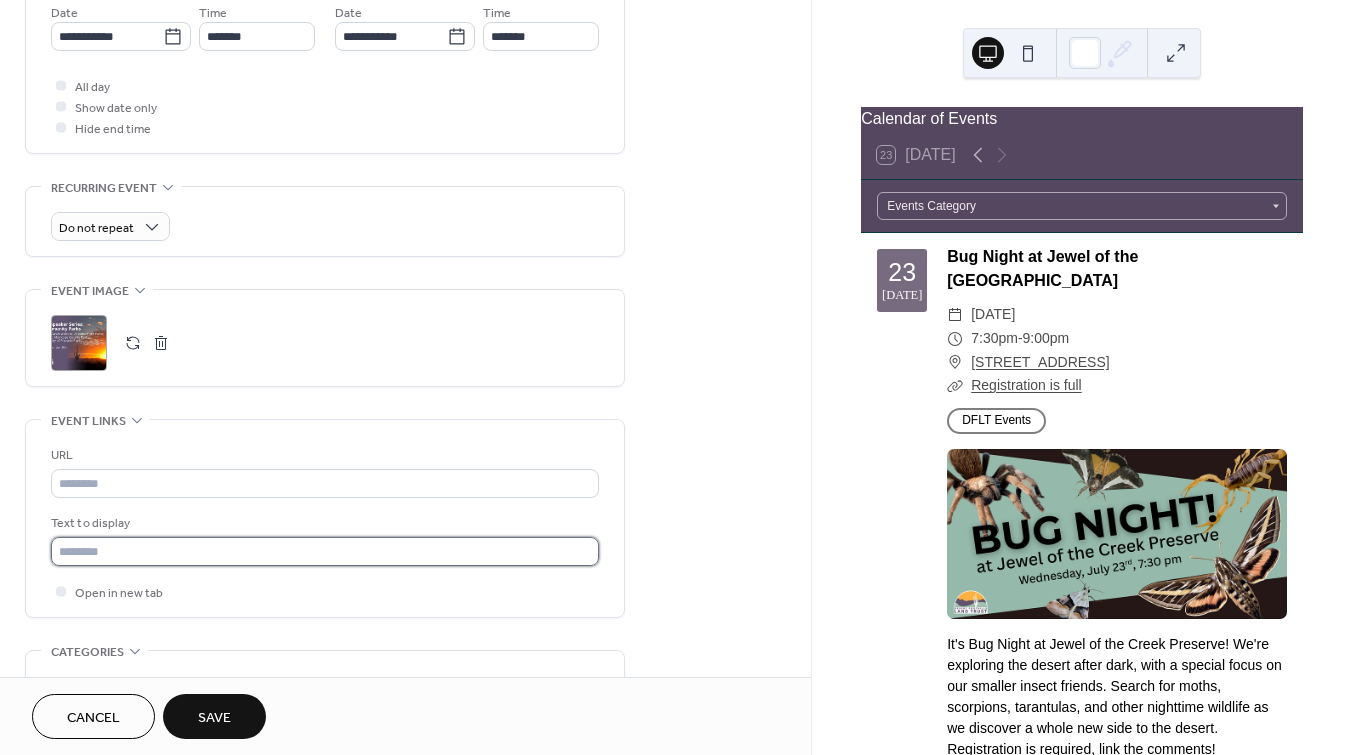 click at bounding box center (325, 551) 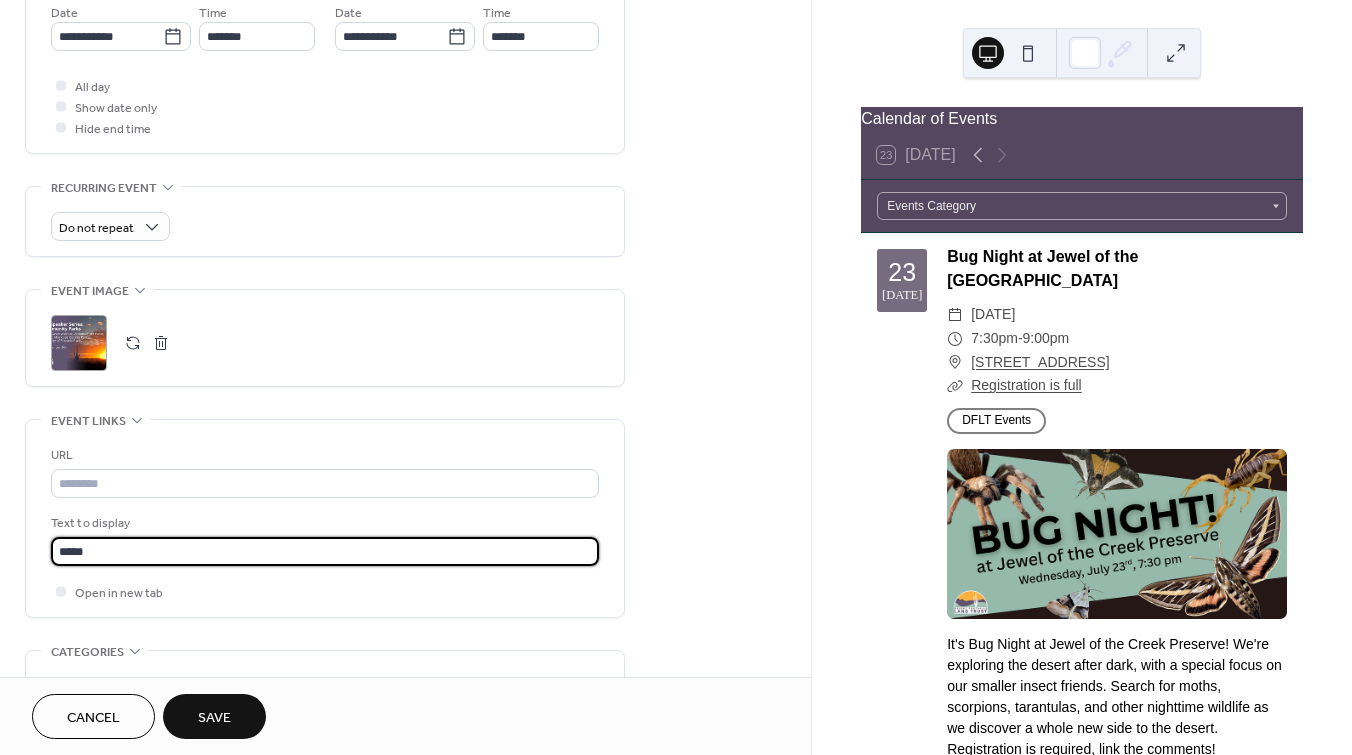 type on "**********" 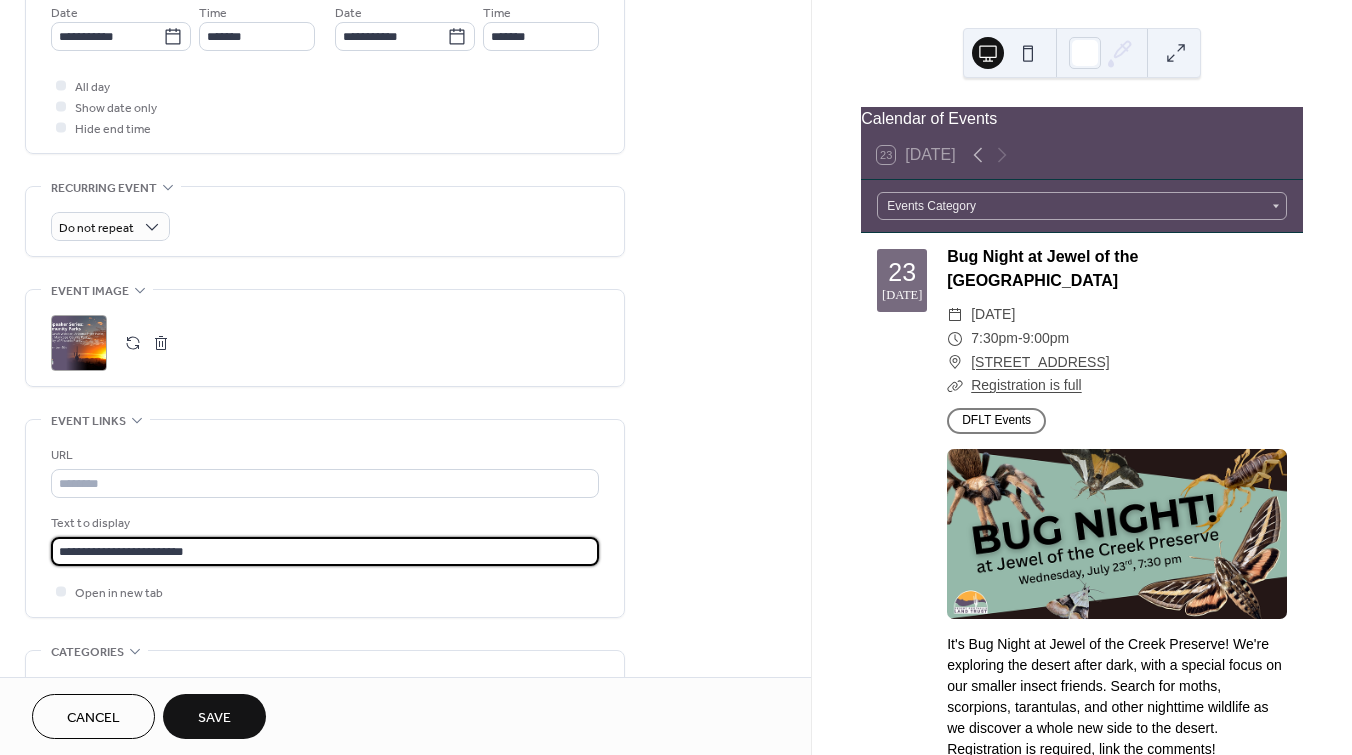click on "**********" at bounding box center (405, 195) 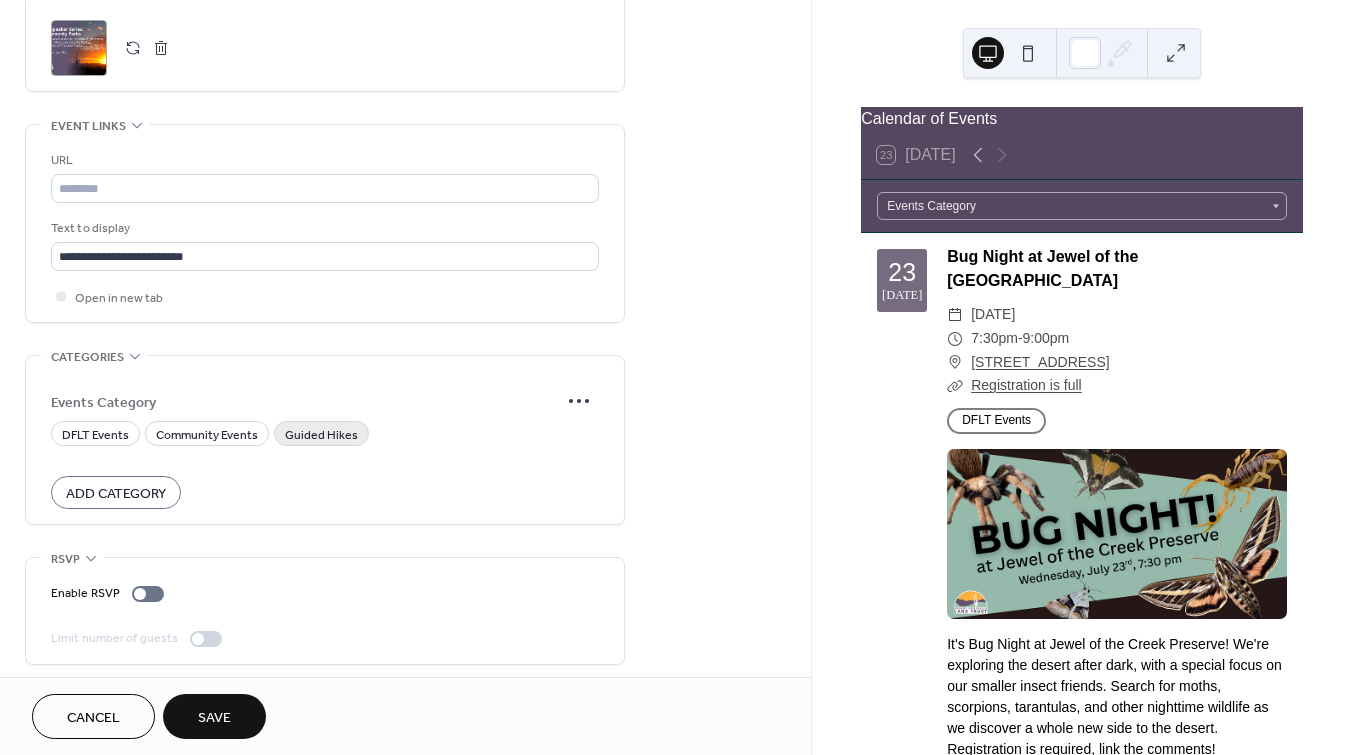 scroll, scrollTop: 1003, scrollLeft: 0, axis: vertical 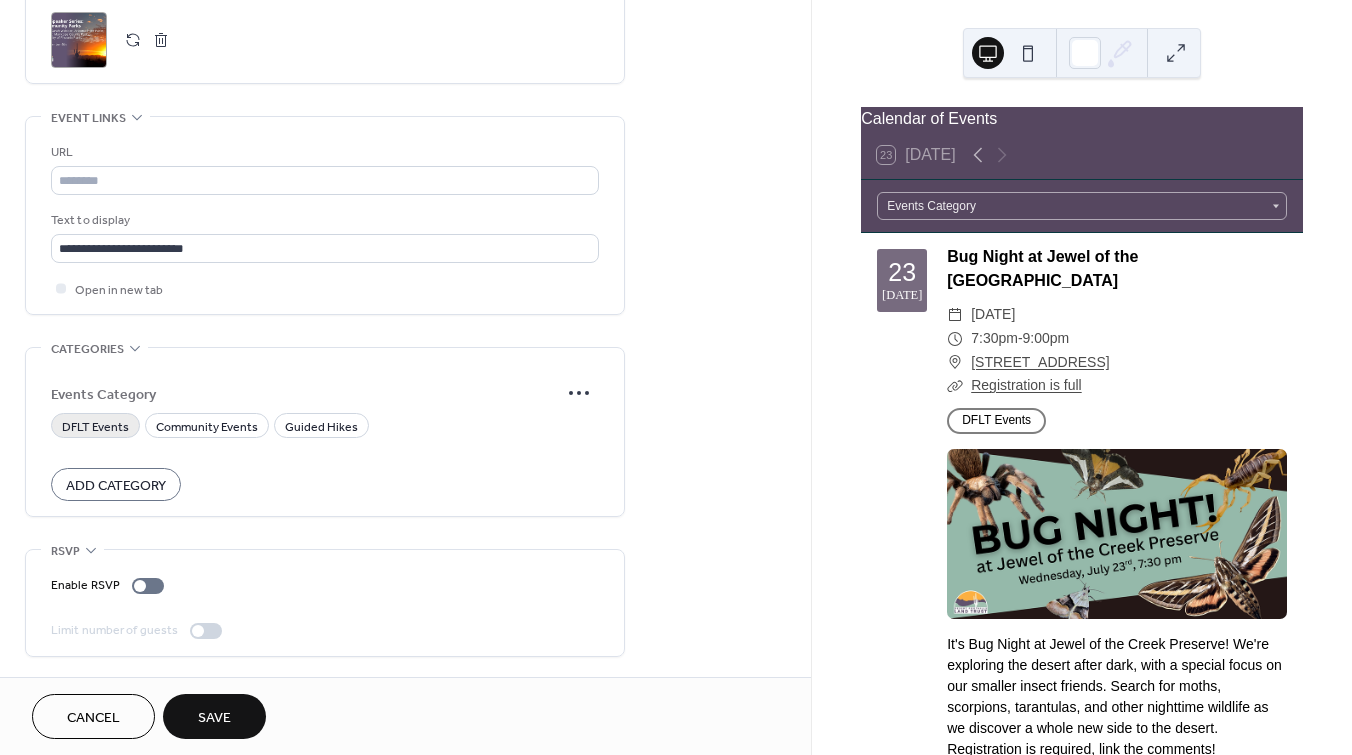 click on "DFLT Events" at bounding box center (95, 427) 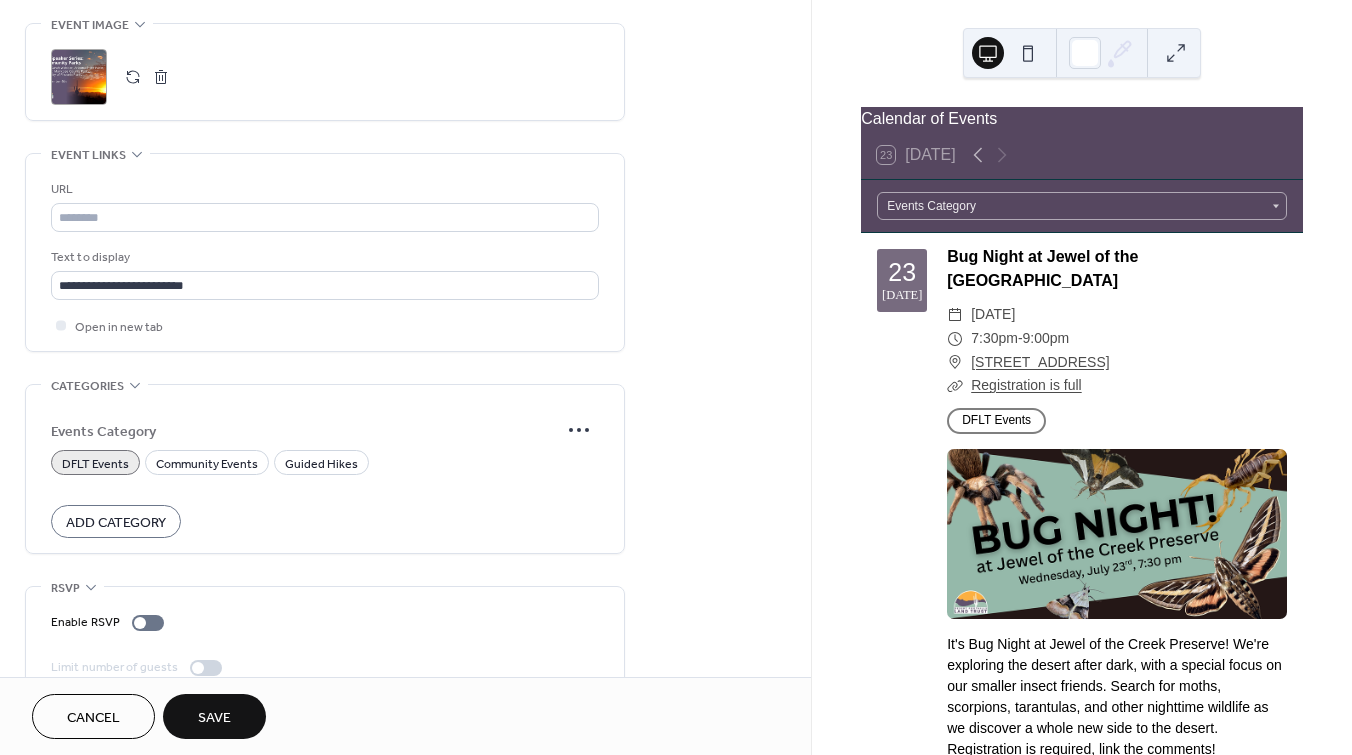 scroll, scrollTop: 1000, scrollLeft: 0, axis: vertical 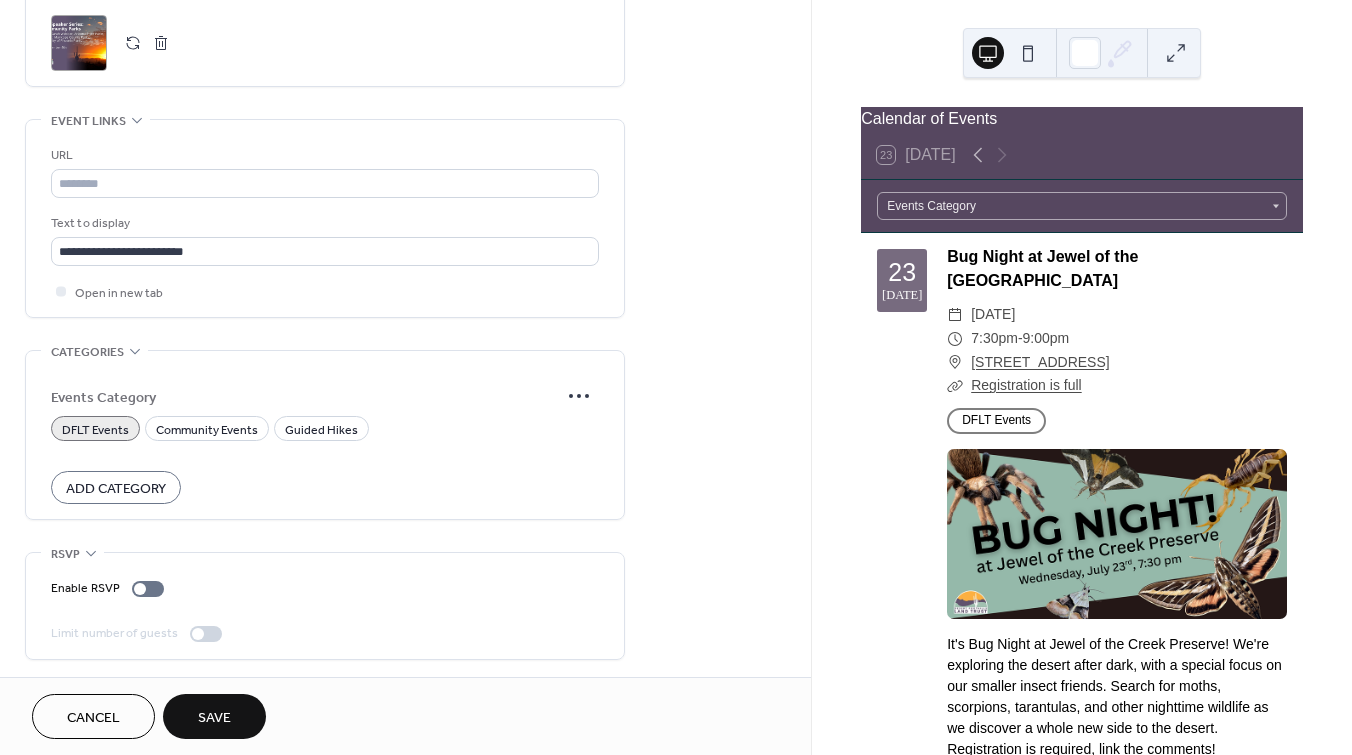 click on "Save" at bounding box center [214, 716] 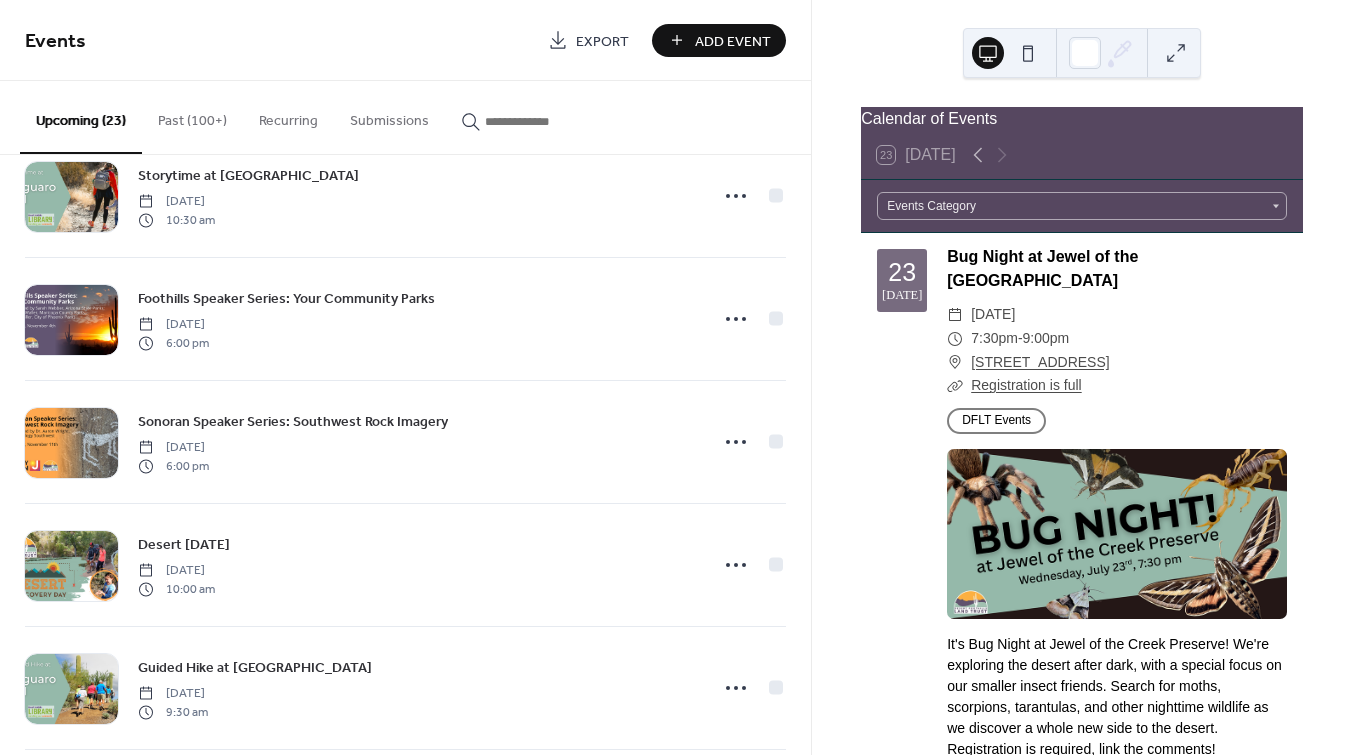 scroll, scrollTop: 700, scrollLeft: 0, axis: vertical 